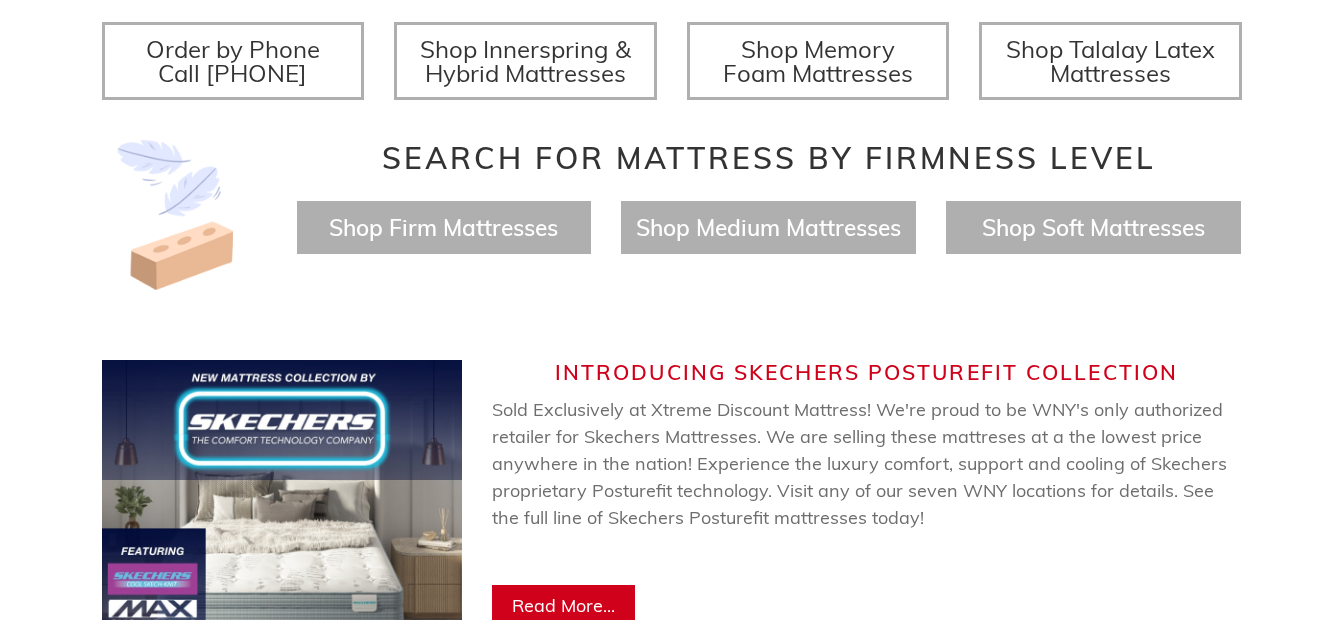 scroll, scrollTop: 763, scrollLeft: 0, axis: vertical 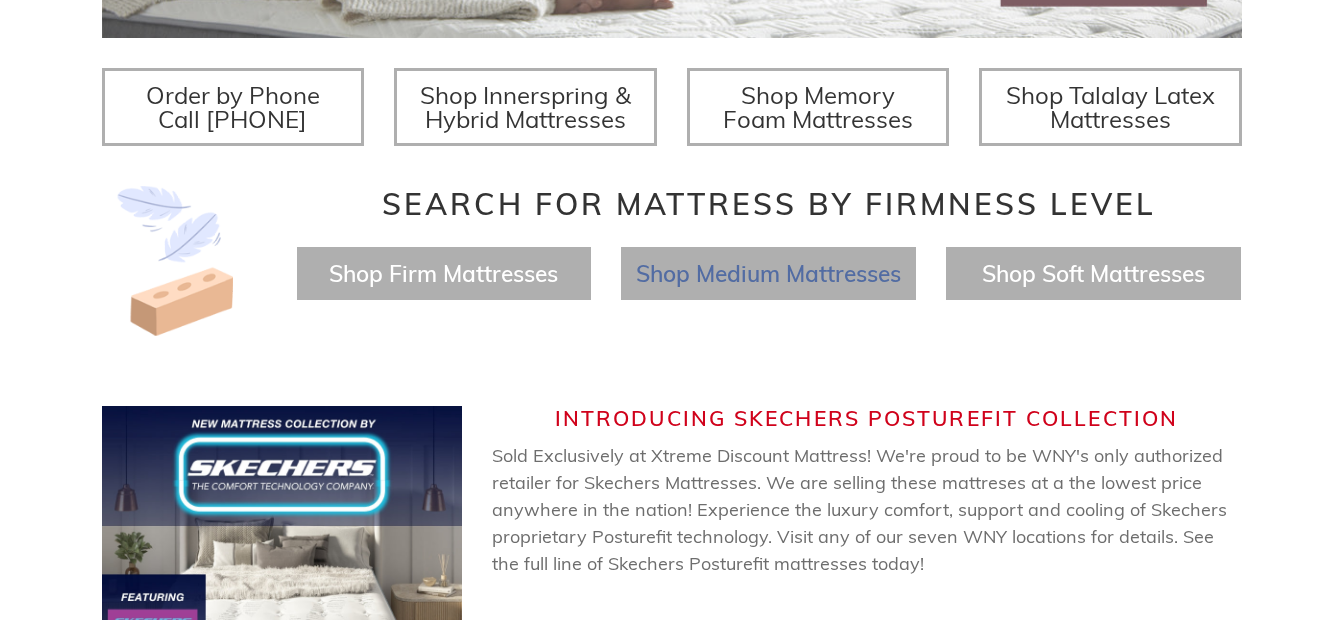 click on "Shop Medium Mattresses" at bounding box center [768, 273] 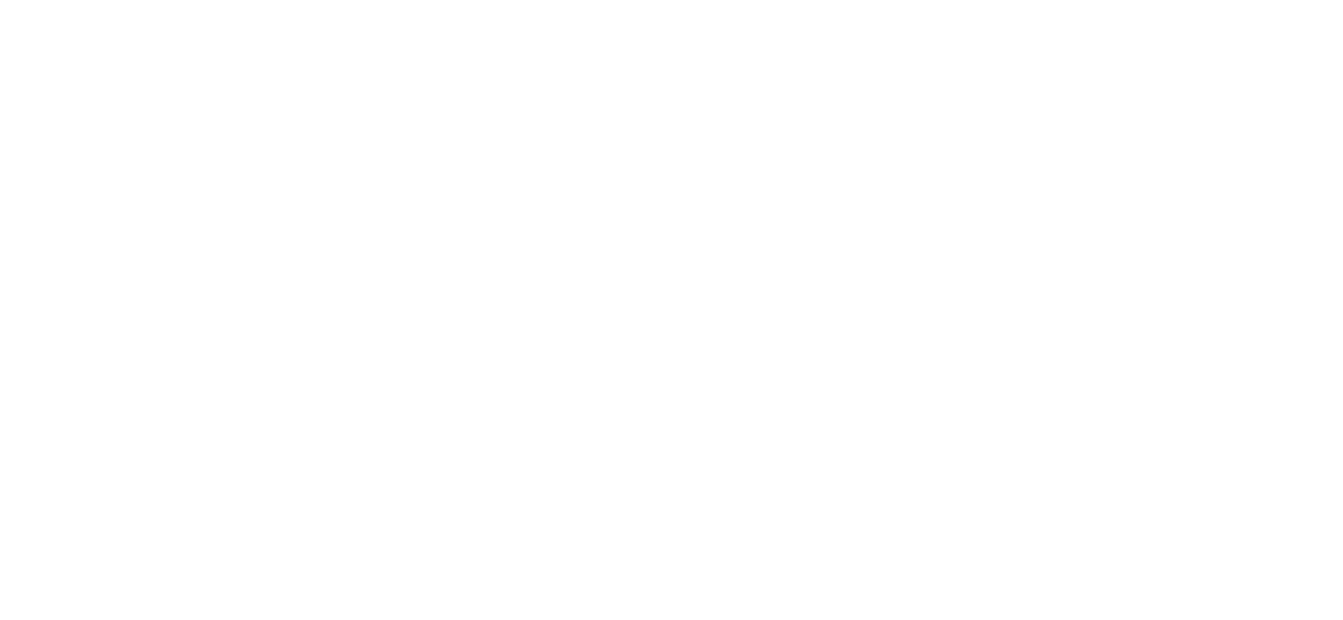 scroll, scrollTop: 0, scrollLeft: 0, axis: both 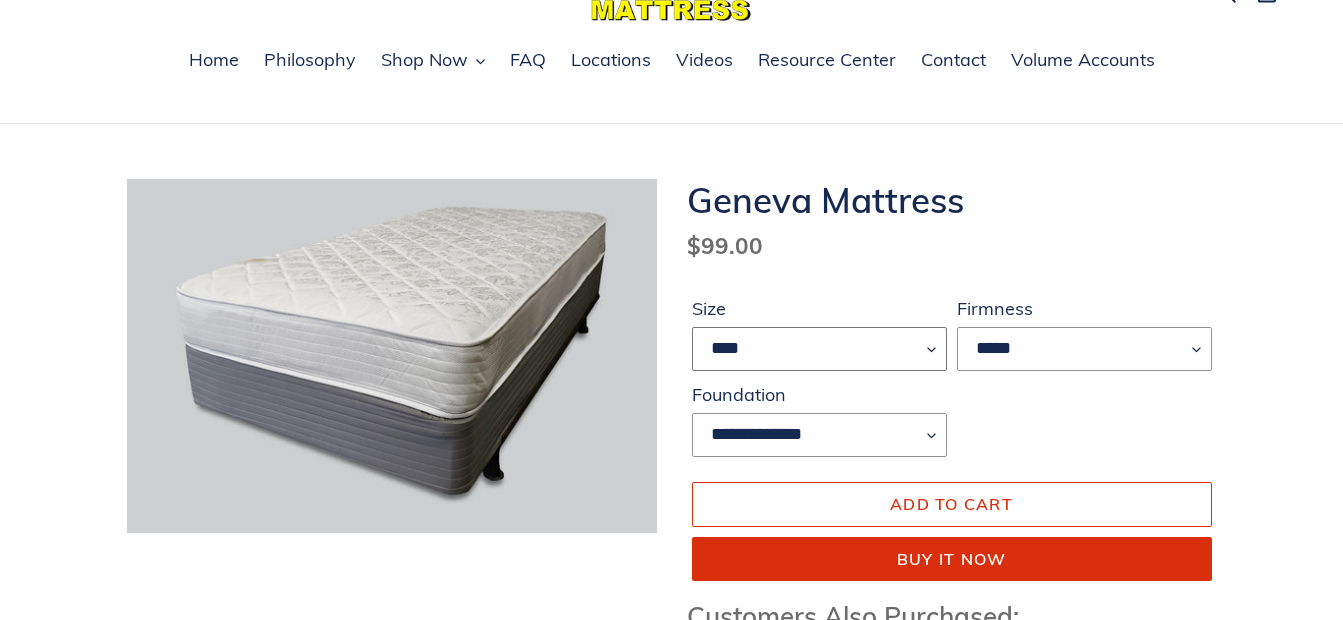 click on "**** **** *****" at bounding box center [819, 349] 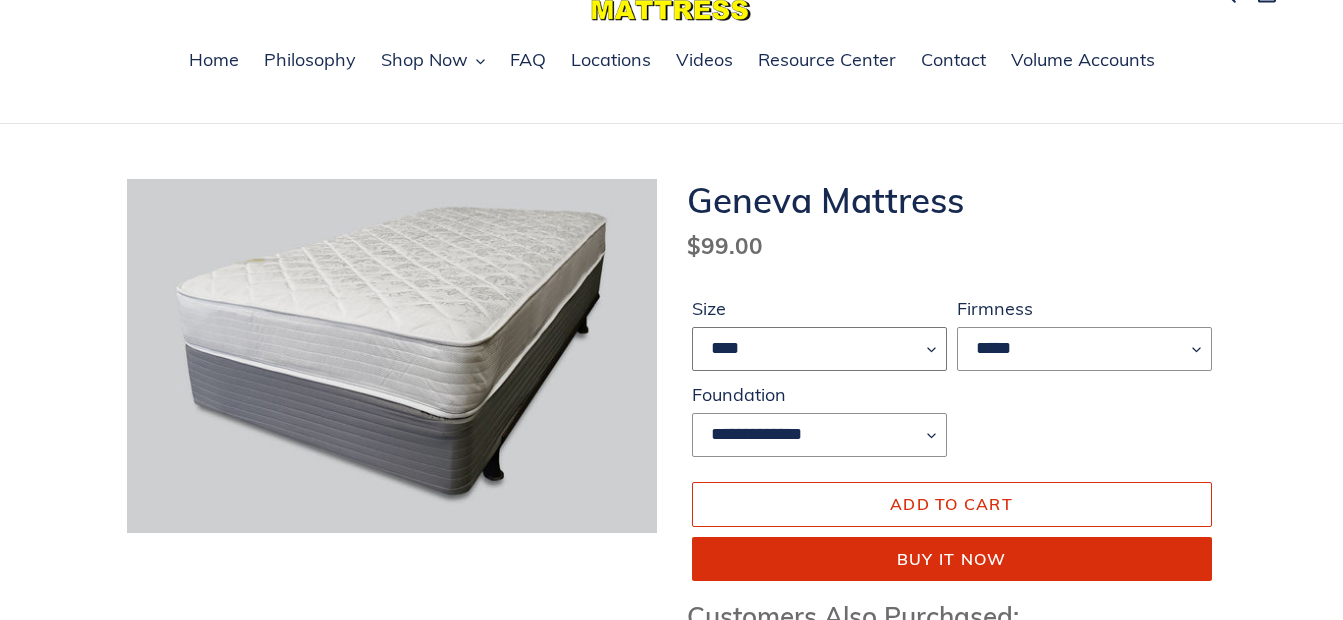 select on "****" 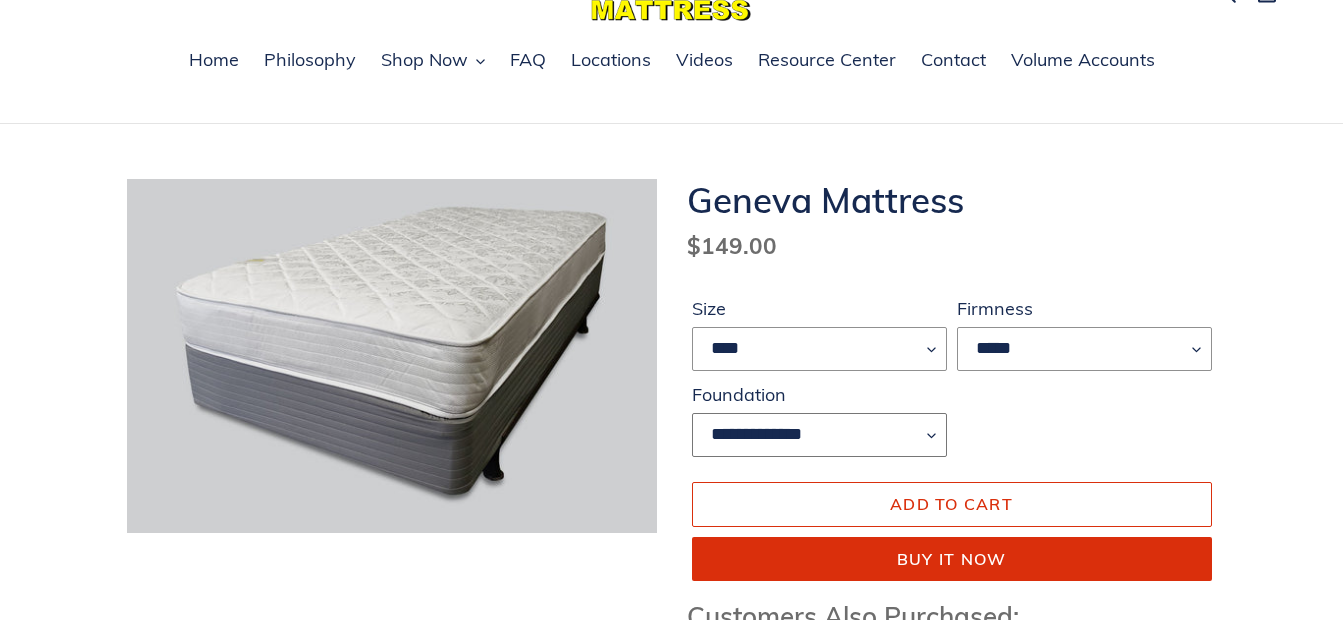 click on "**********" at bounding box center [819, 435] 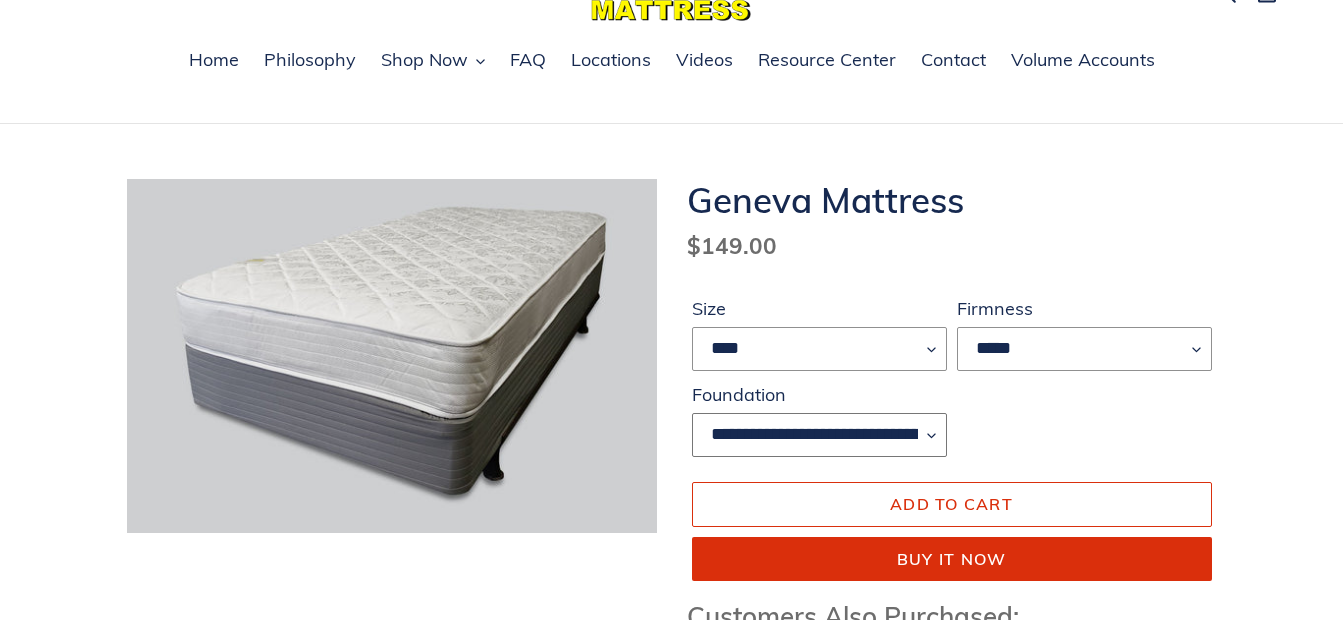 click on "**********" at bounding box center (819, 435) 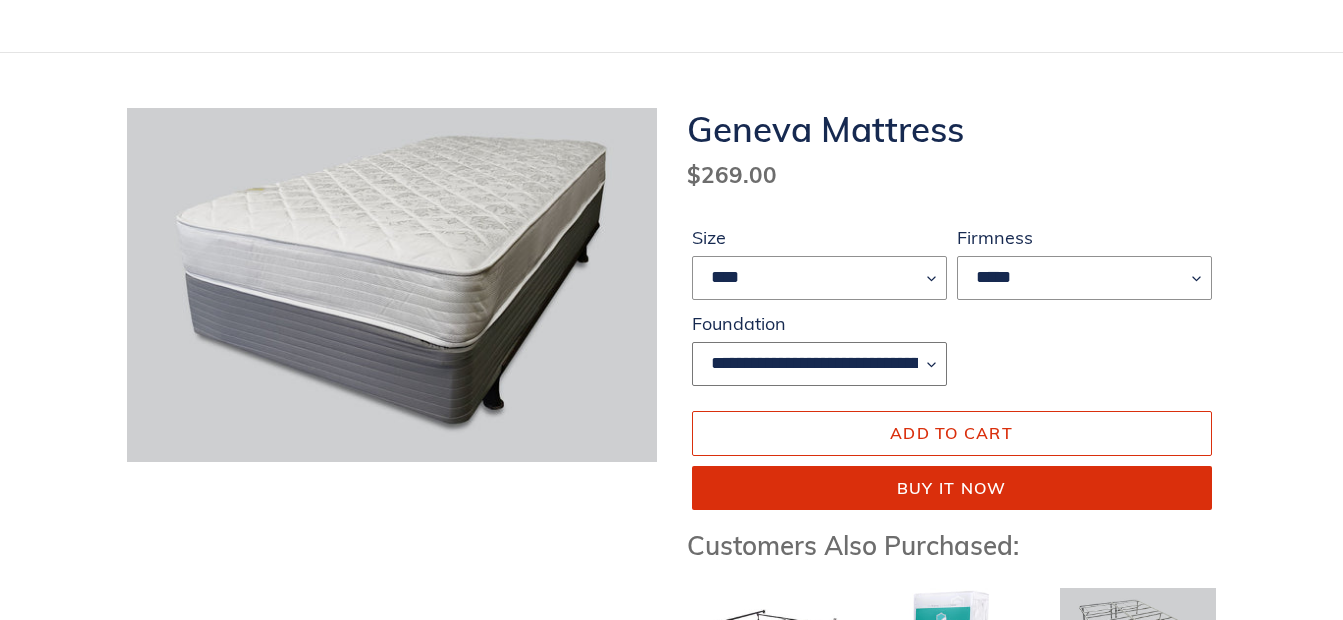 scroll, scrollTop: 198, scrollLeft: 0, axis: vertical 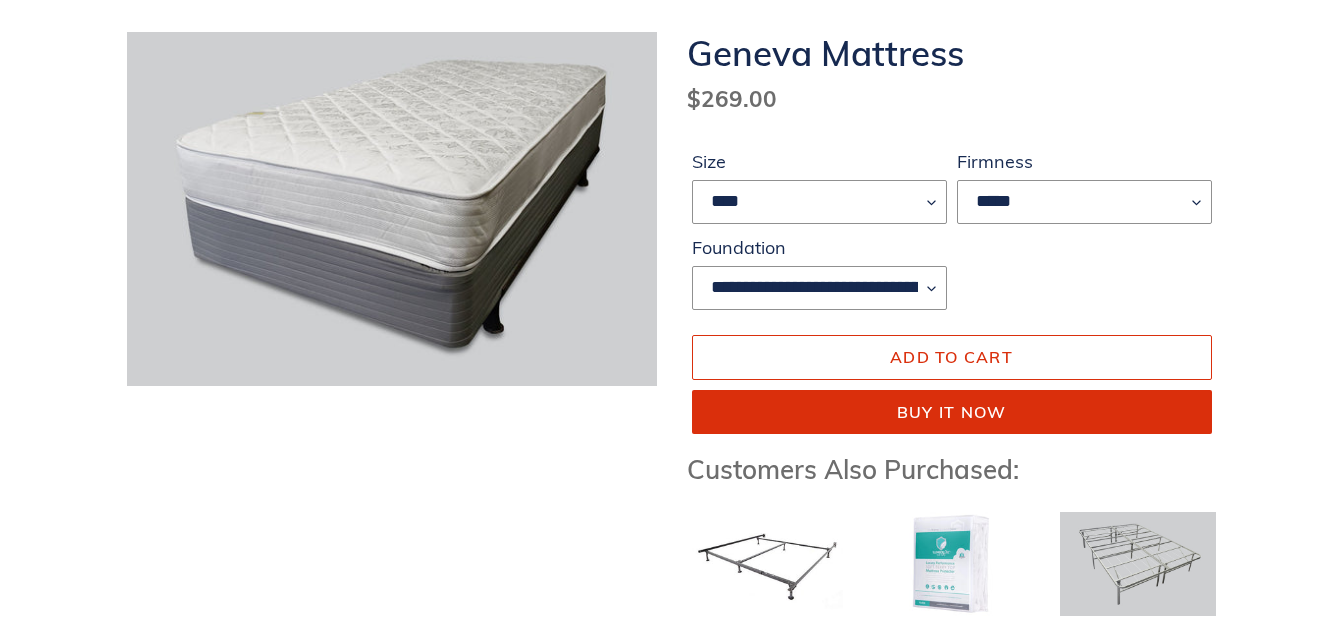 click on "Geneva Mattress
Regular price
$269.00
Sale price
$99.00
Regular price
$269.00
Sale
Sold out
Unit price
/ per
Size
**** **** *****
Firmness
*****
Error" at bounding box center (671, 1160) 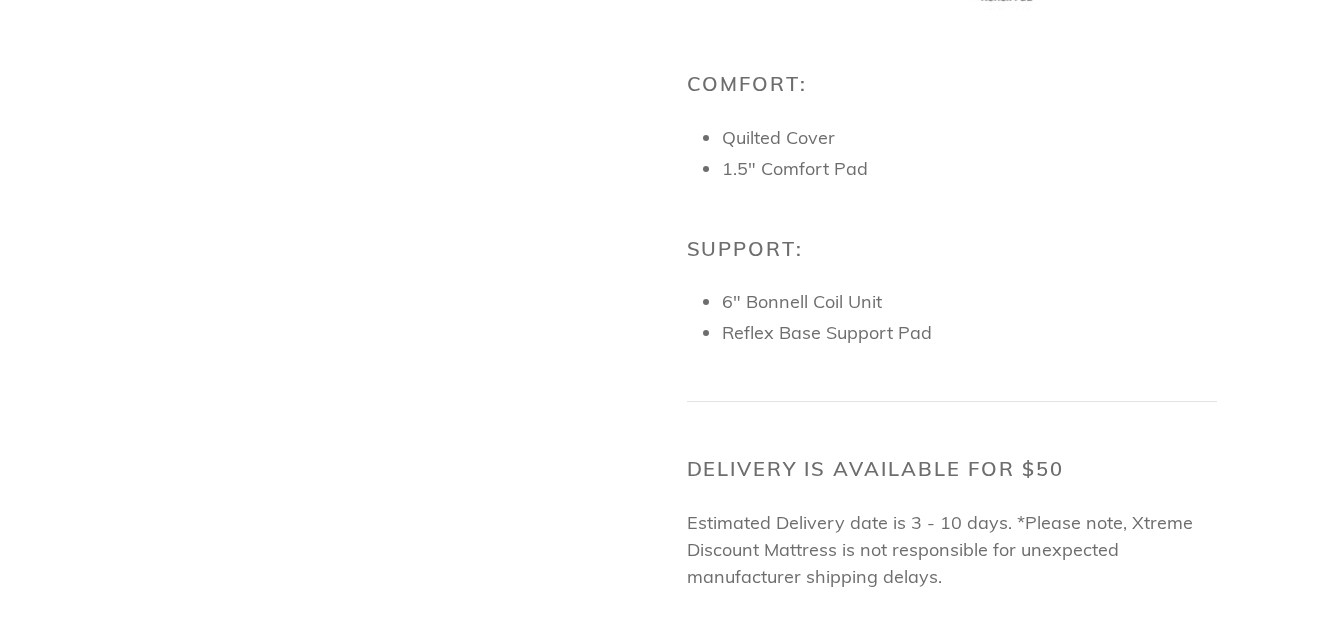 scroll, scrollTop: 1483, scrollLeft: 0, axis: vertical 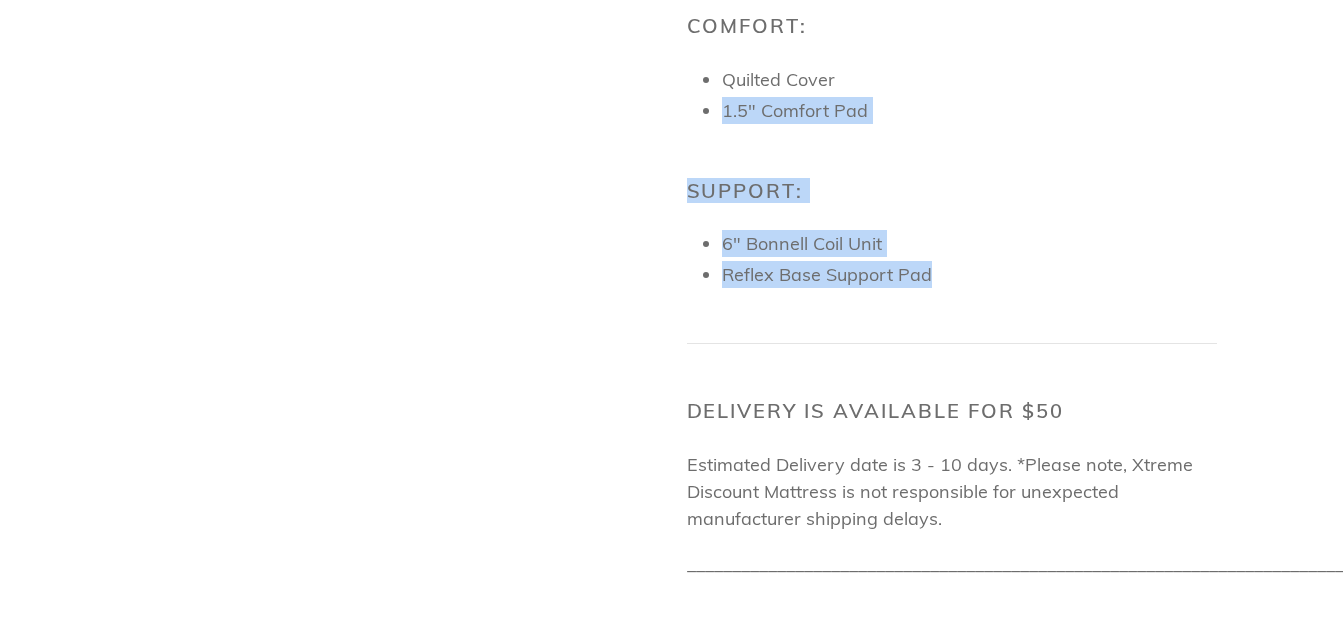 drag, startPoint x: 1335, startPoint y: 185, endPoint x: 1361, endPoint y: 58, distance: 129.6341 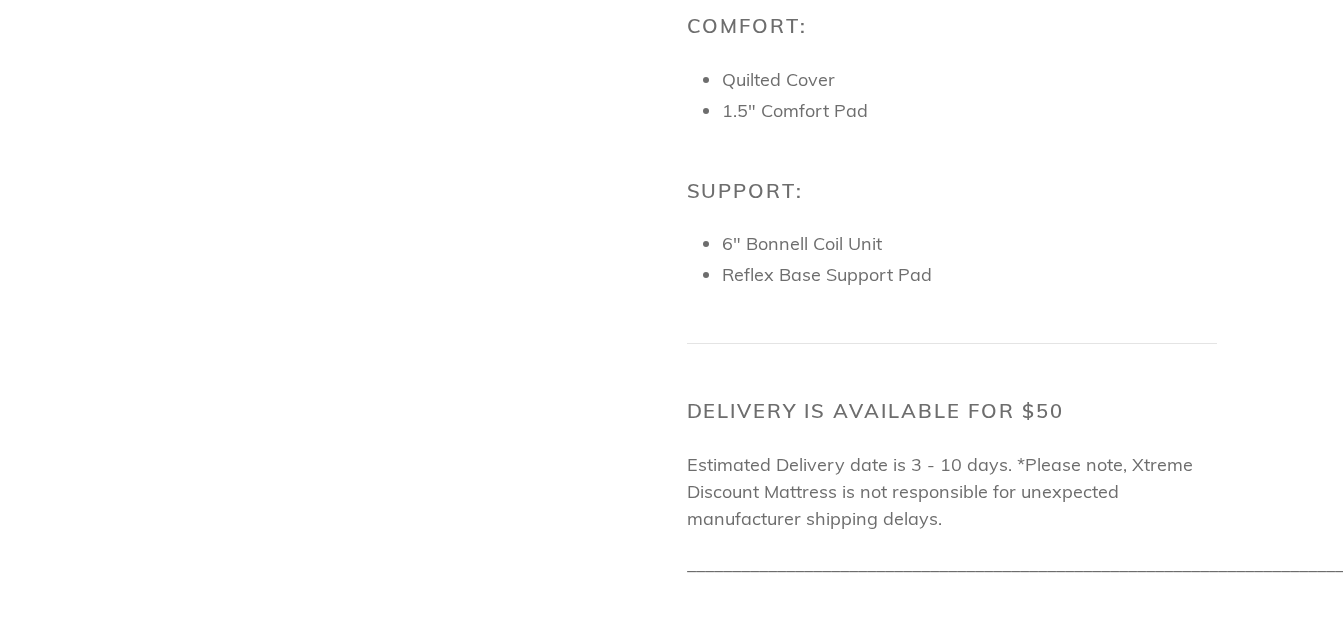 drag, startPoint x: 1361, startPoint y: 58, endPoint x: 1185, endPoint y: 25, distance: 179.06703 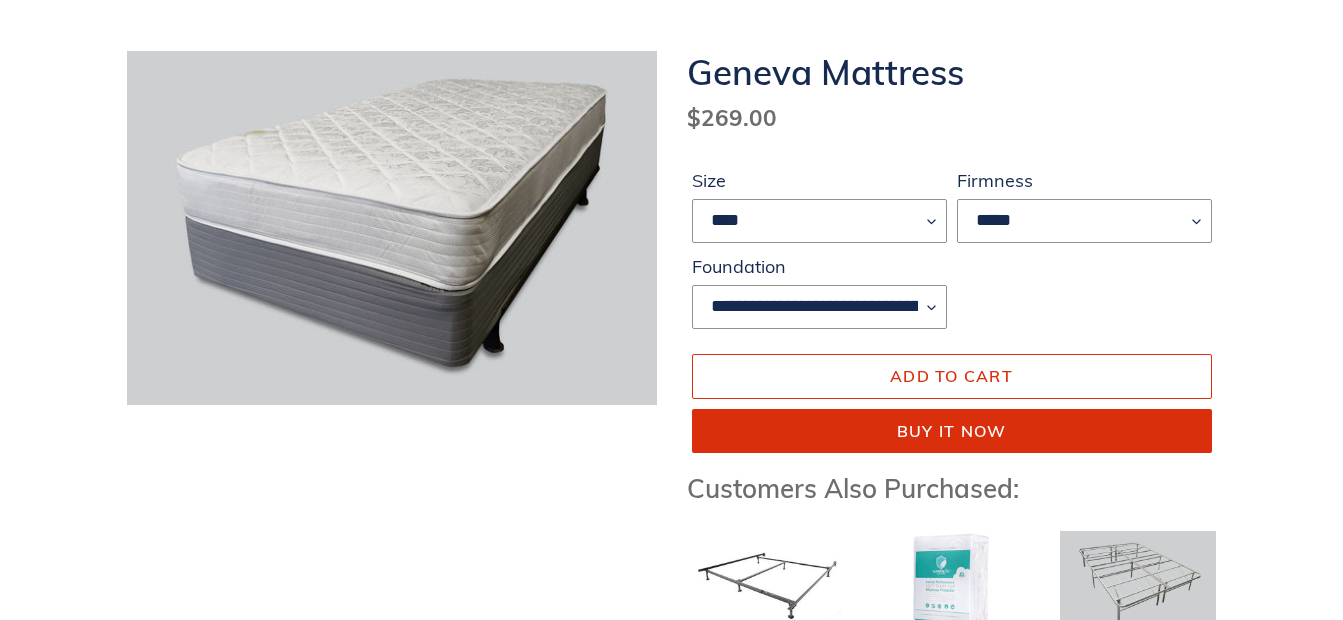 scroll, scrollTop: 0, scrollLeft: 0, axis: both 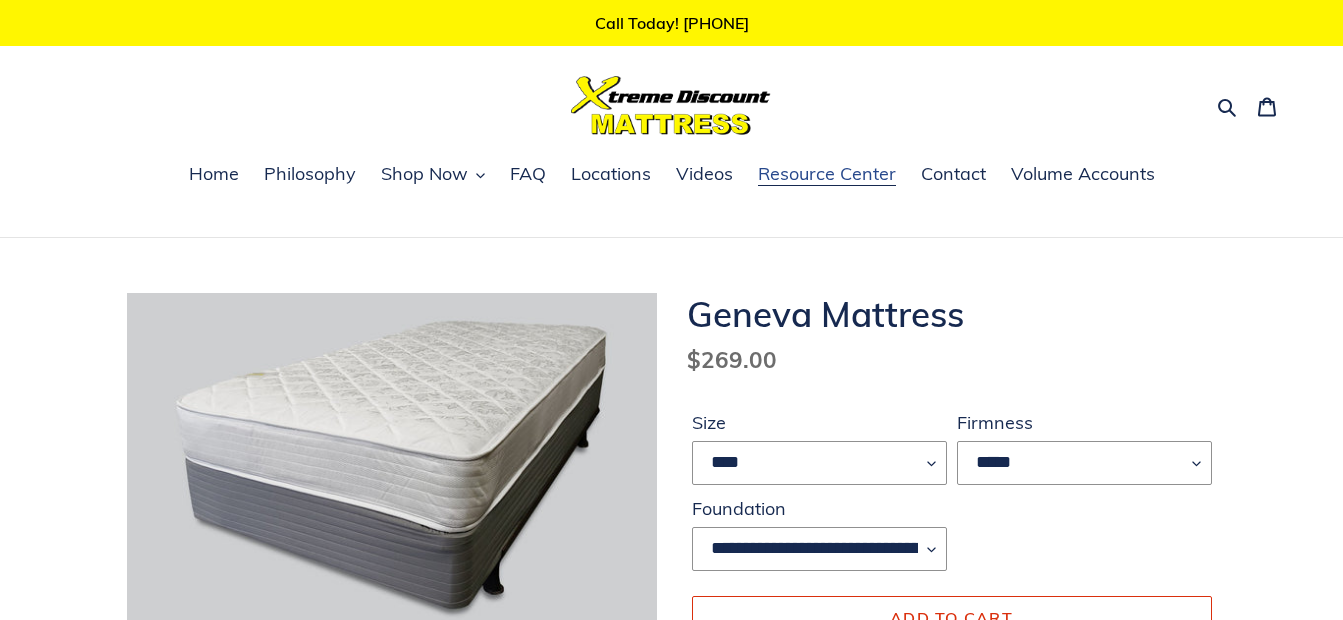 click on "Resource Center" at bounding box center [827, 174] 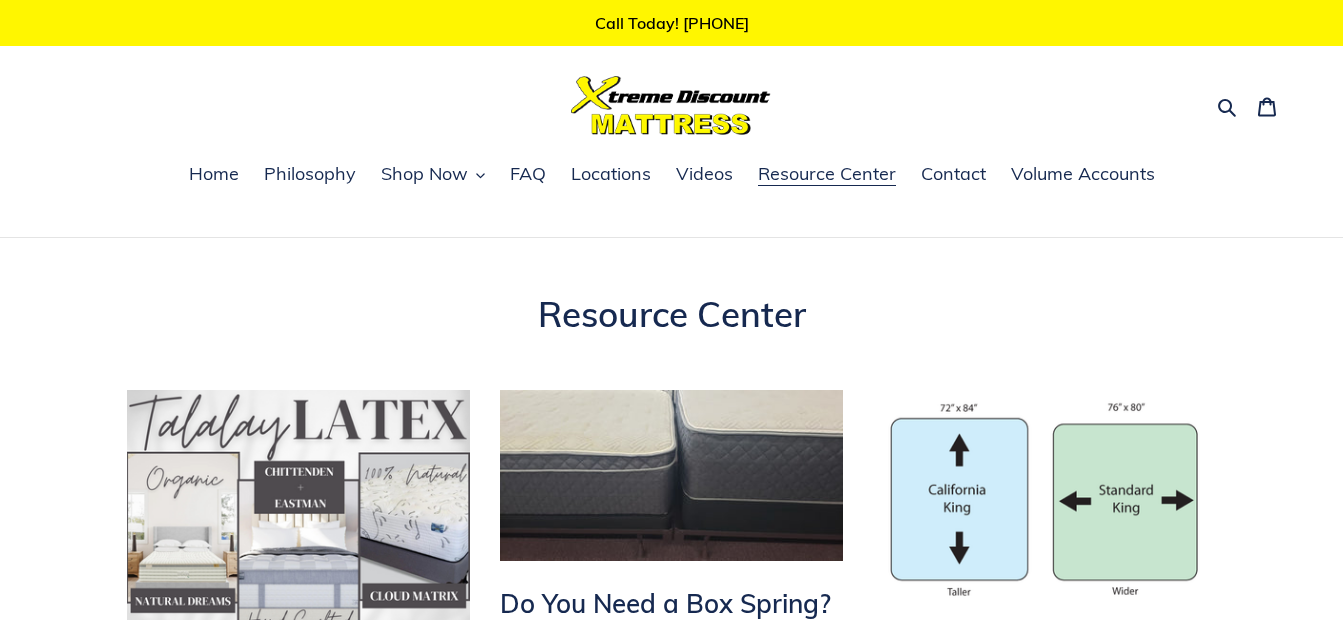 scroll, scrollTop: 0, scrollLeft: 0, axis: both 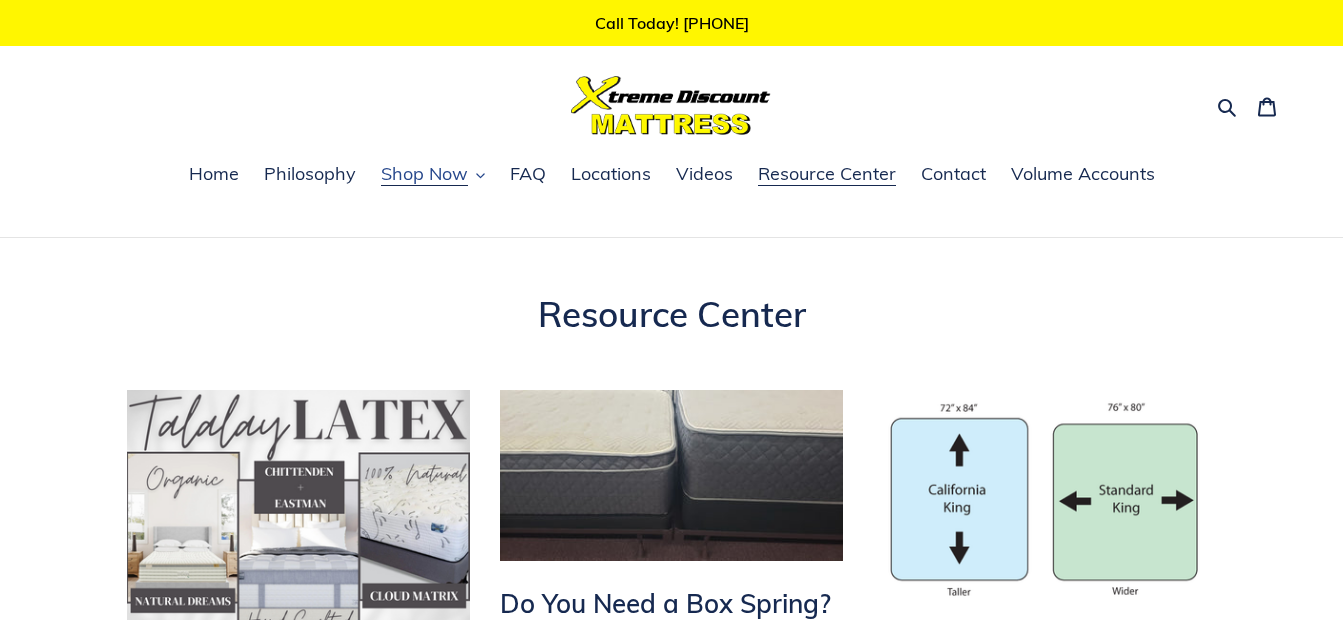 click 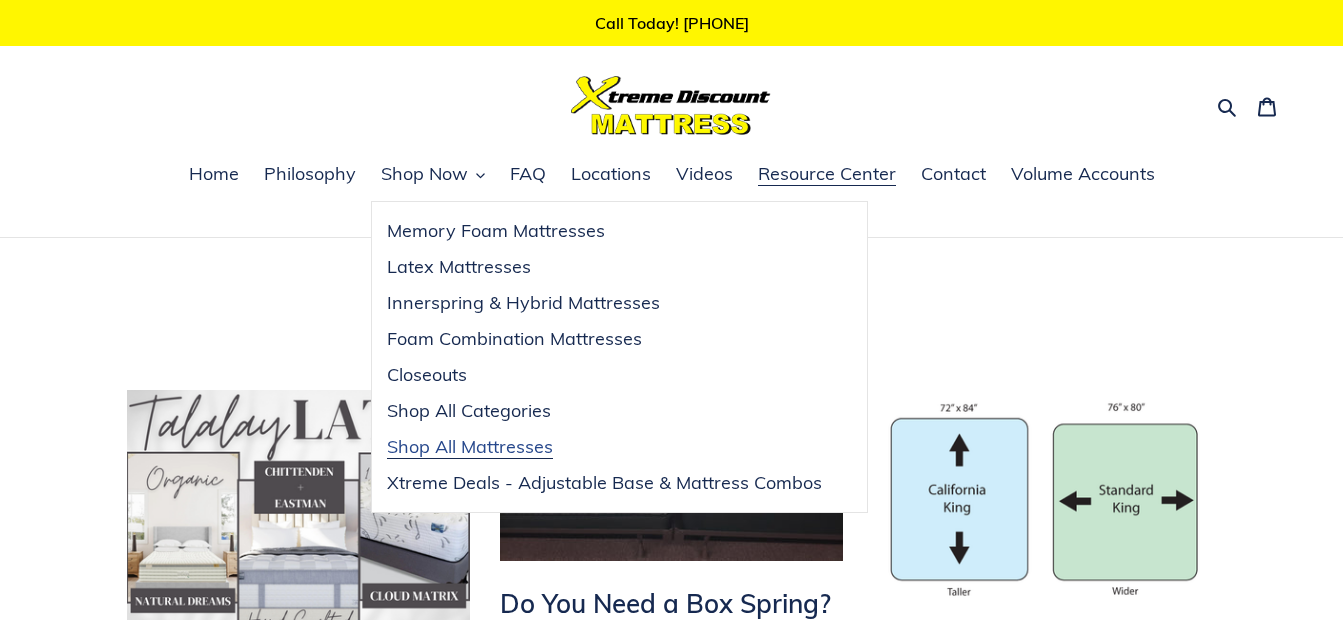 click on "Shop All Mattresses" at bounding box center [470, 447] 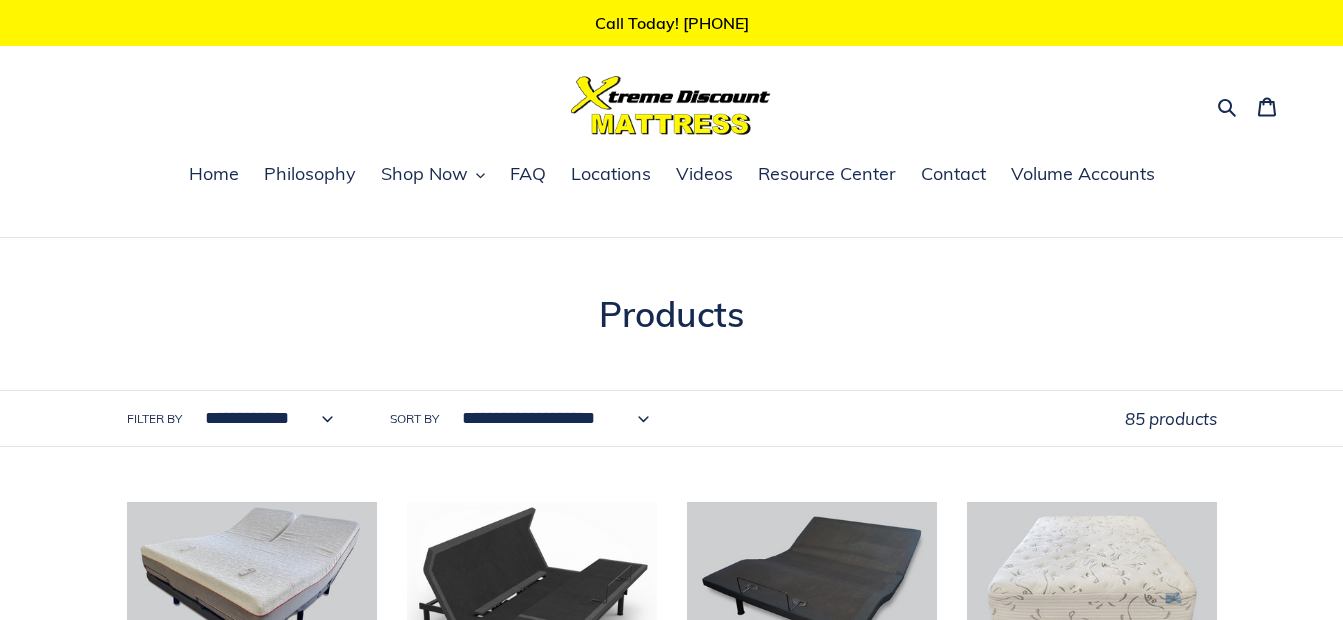 scroll, scrollTop: 0, scrollLeft: 0, axis: both 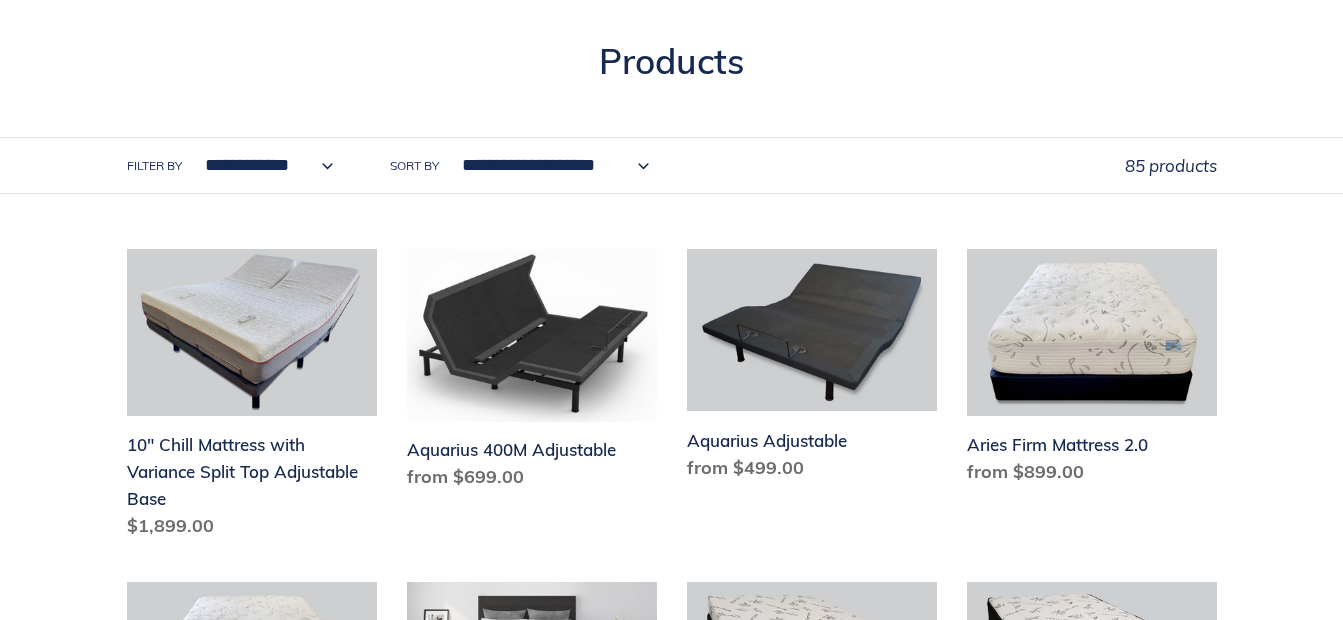 click on "**********" at bounding box center (671, 117) 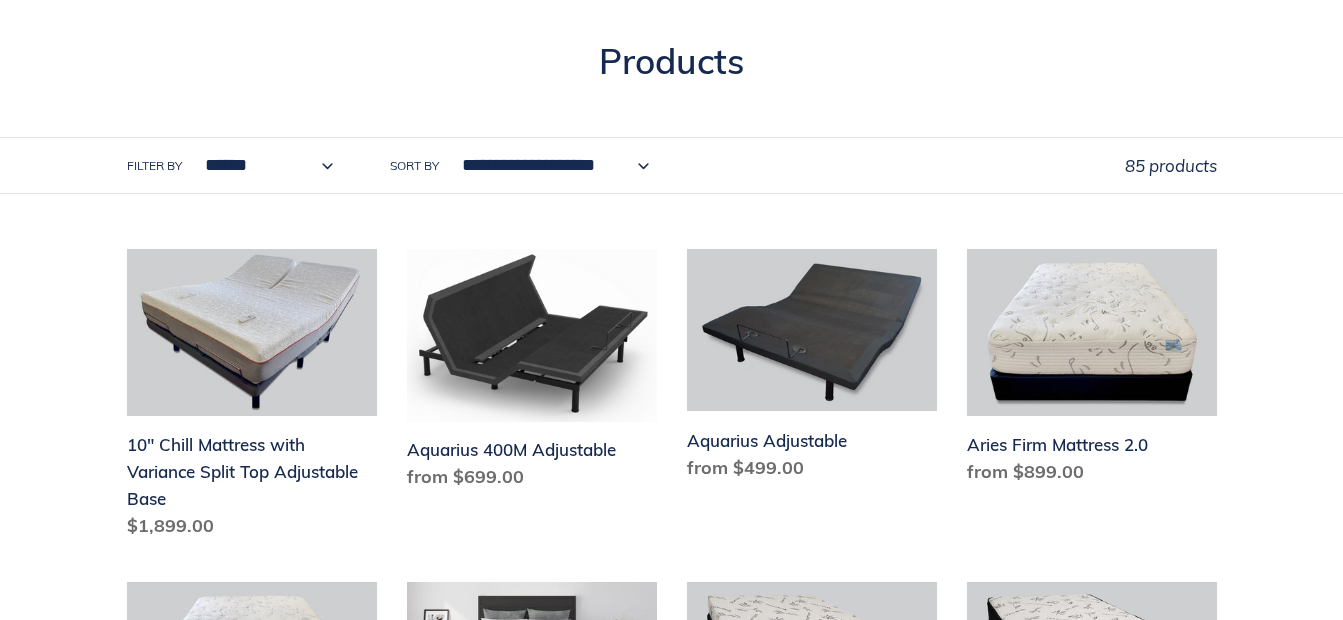 click on "**********" at bounding box center (264, 165) 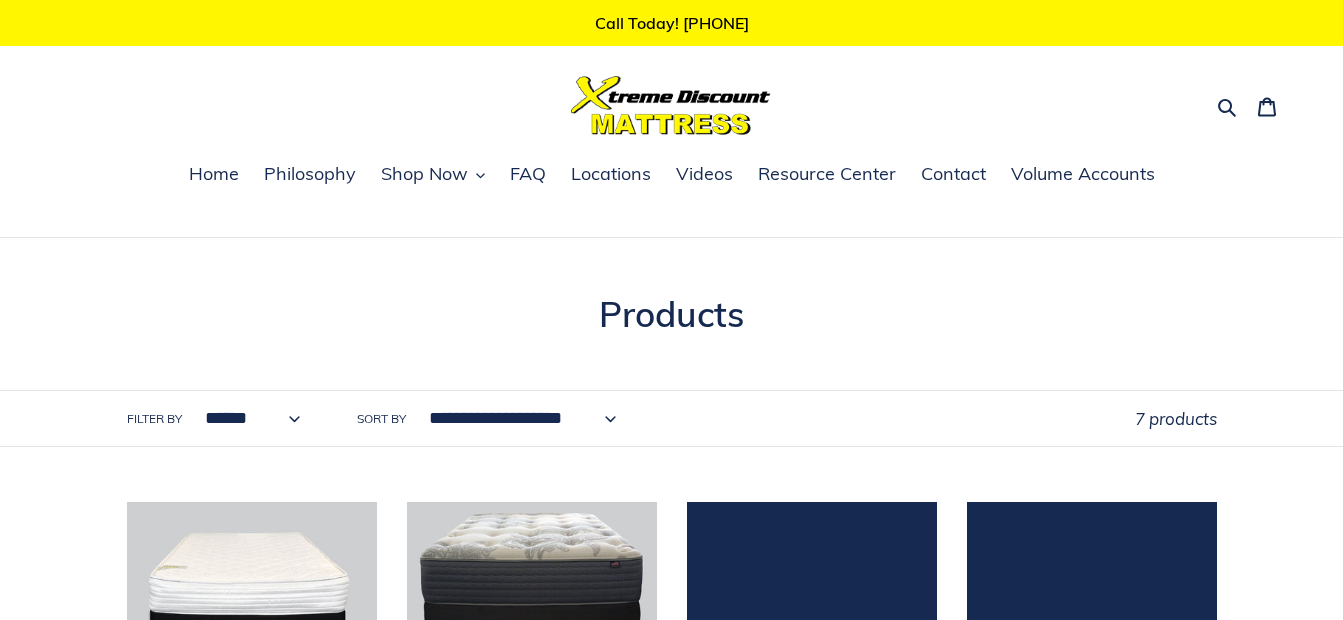 scroll, scrollTop: 0, scrollLeft: 0, axis: both 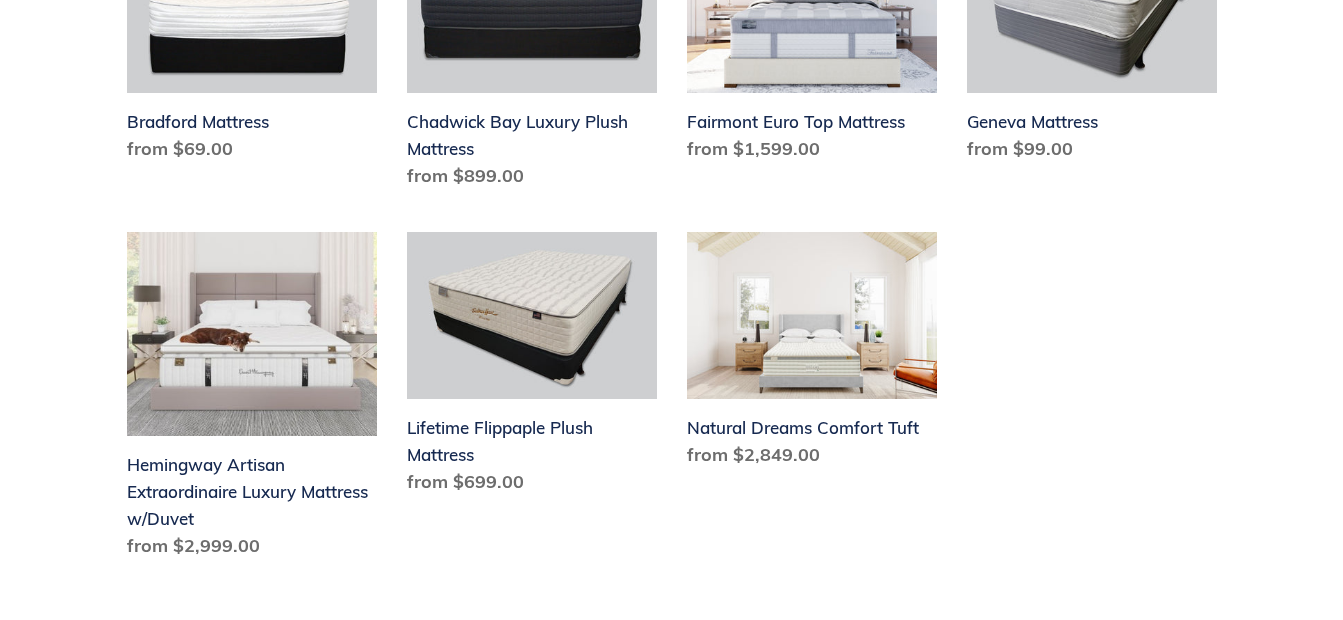 drag, startPoint x: 1330, startPoint y: 242, endPoint x: 1327, endPoint y: 174, distance: 68.06615 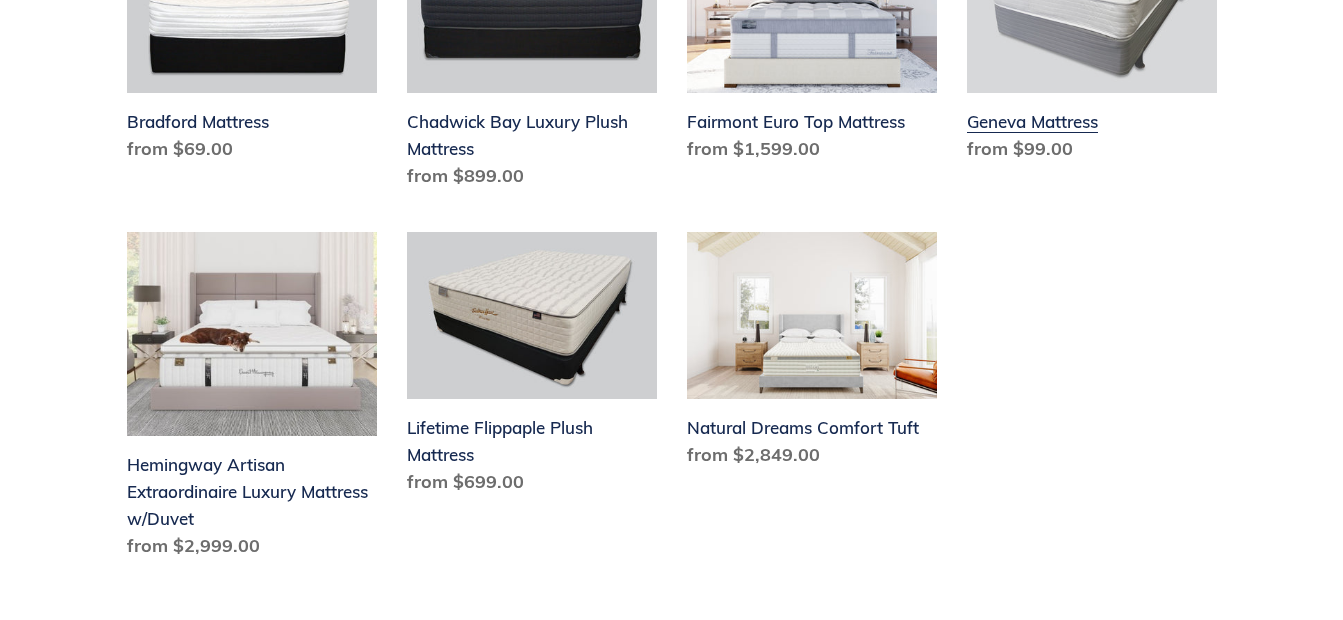 click on "Geneva Mattress" at bounding box center (1092, 48) 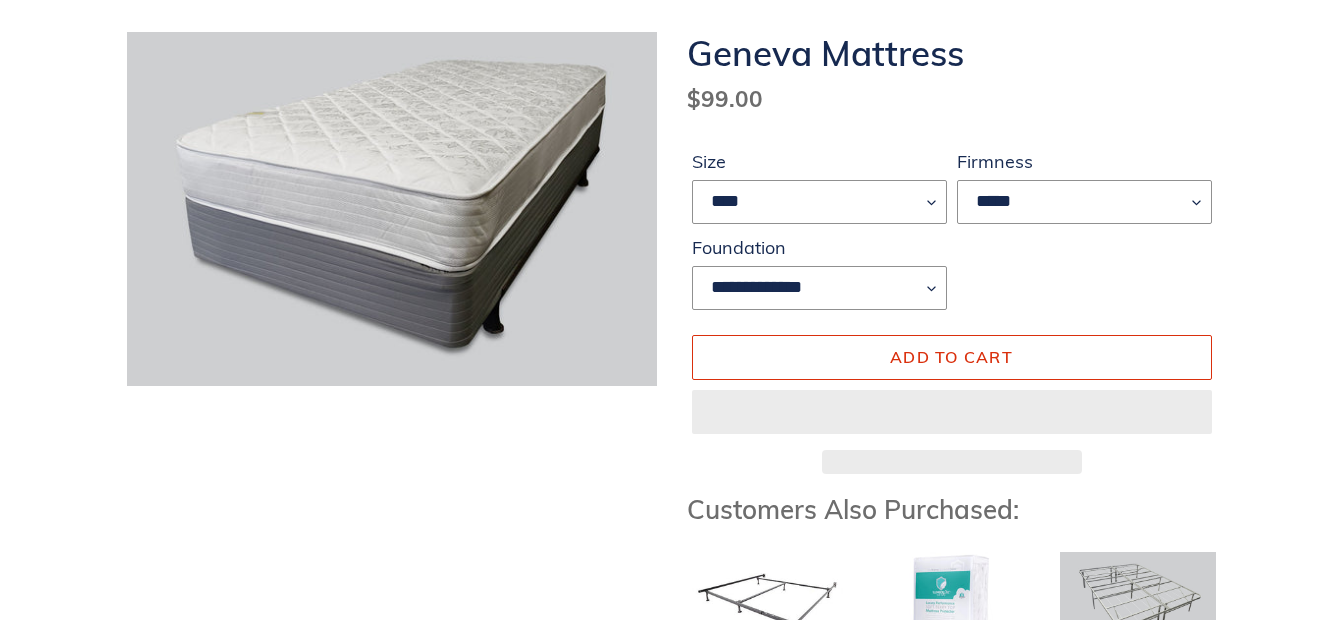 scroll, scrollTop: 327, scrollLeft: 0, axis: vertical 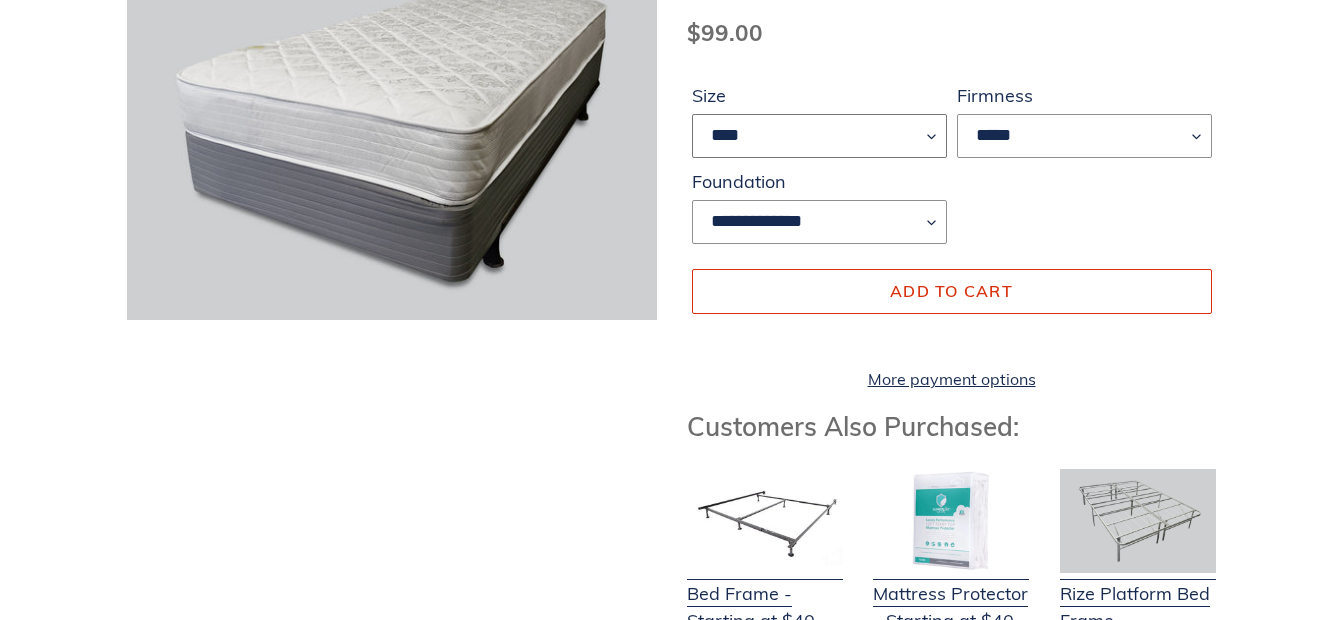 click on "**** **** *****" at bounding box center [819, 136] 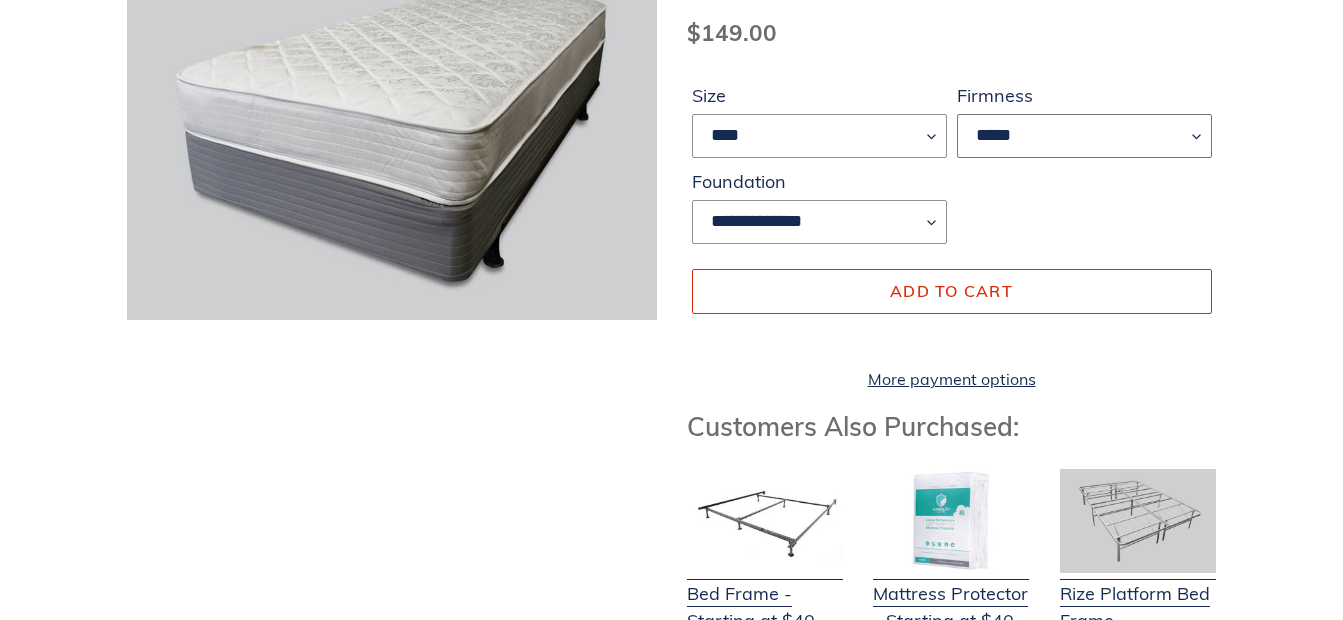 click on "*****" at bounding box center (1084, 136) 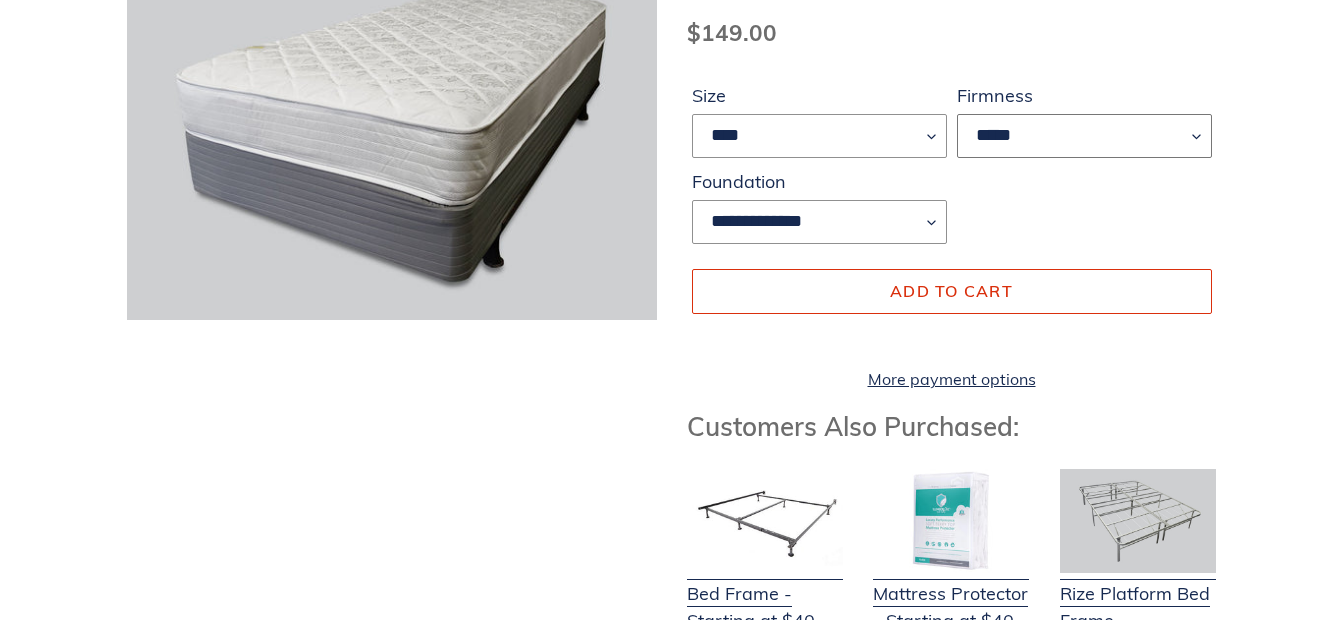 click on "*****" at bounding box center (1084, 136) 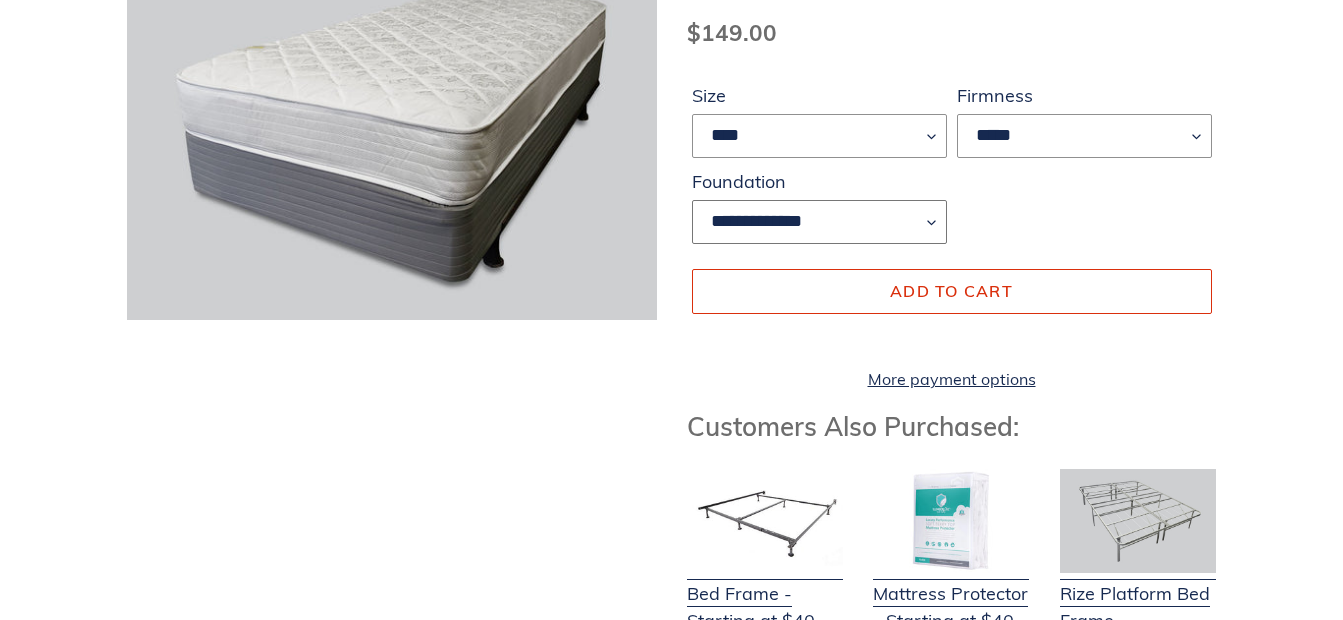 click on "**********" at bounding box center [819, 222] 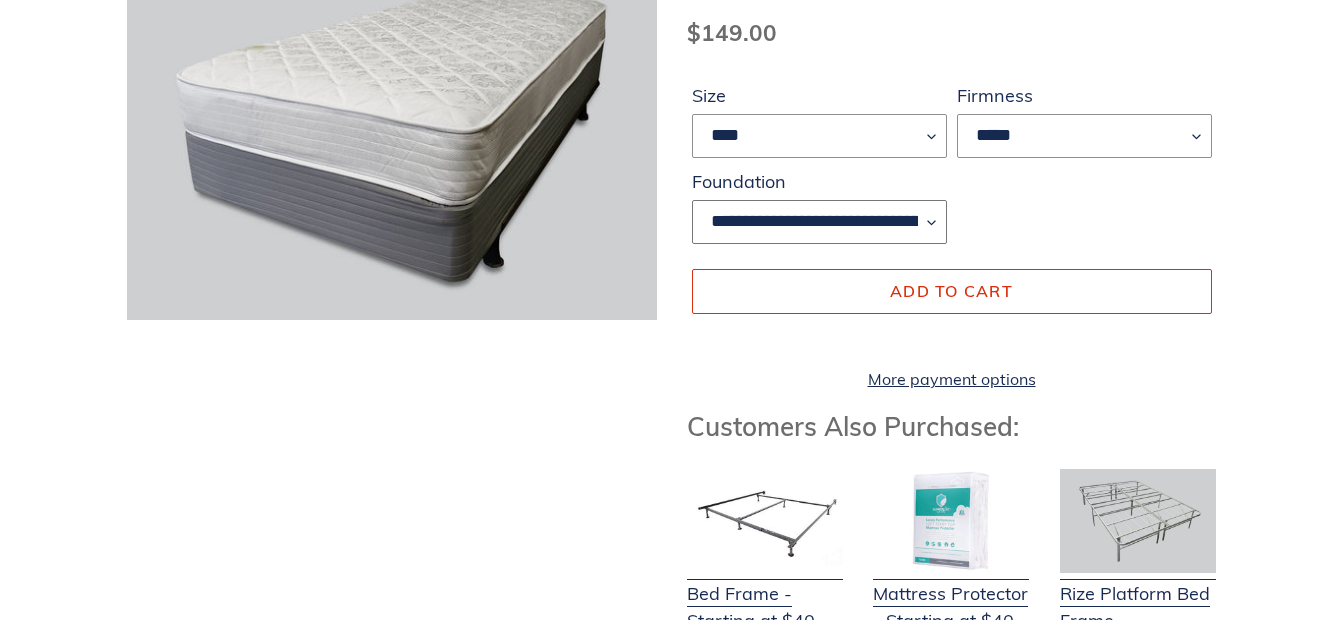 click on "**********" at bounding box center [819, 222] 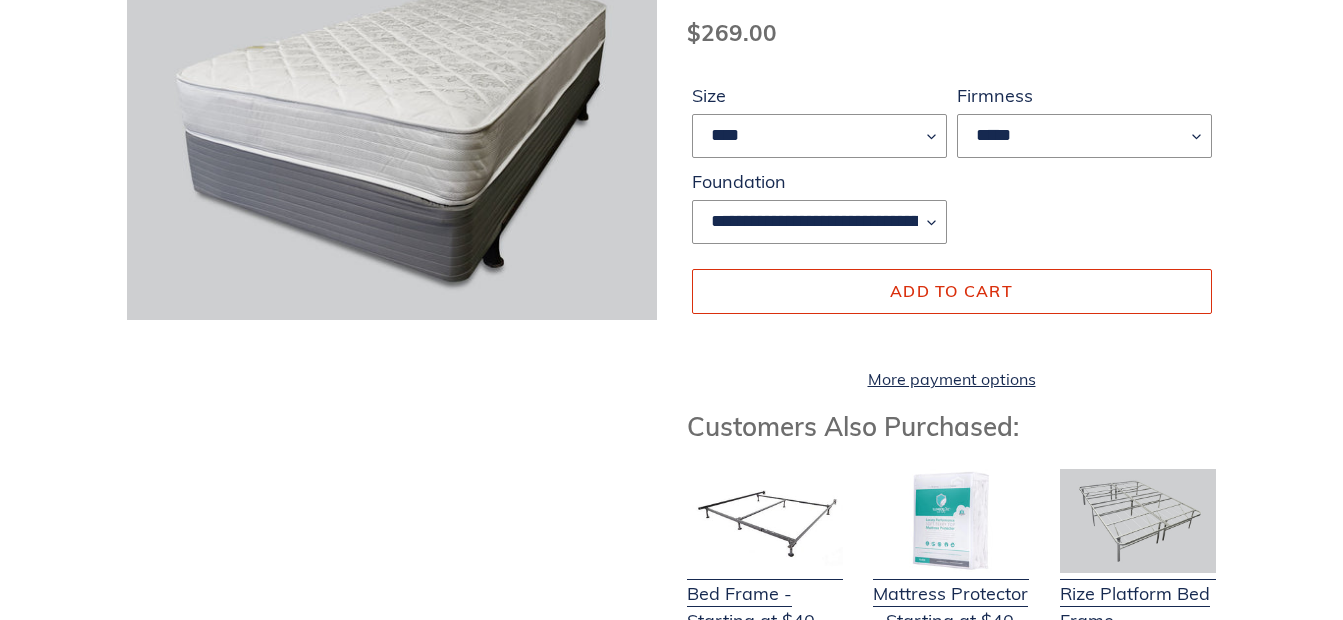 drag, startPoint x: 1336, startPoint y: 115, endPoint x: 1319, endPoint y: 168, distance: 55.65968 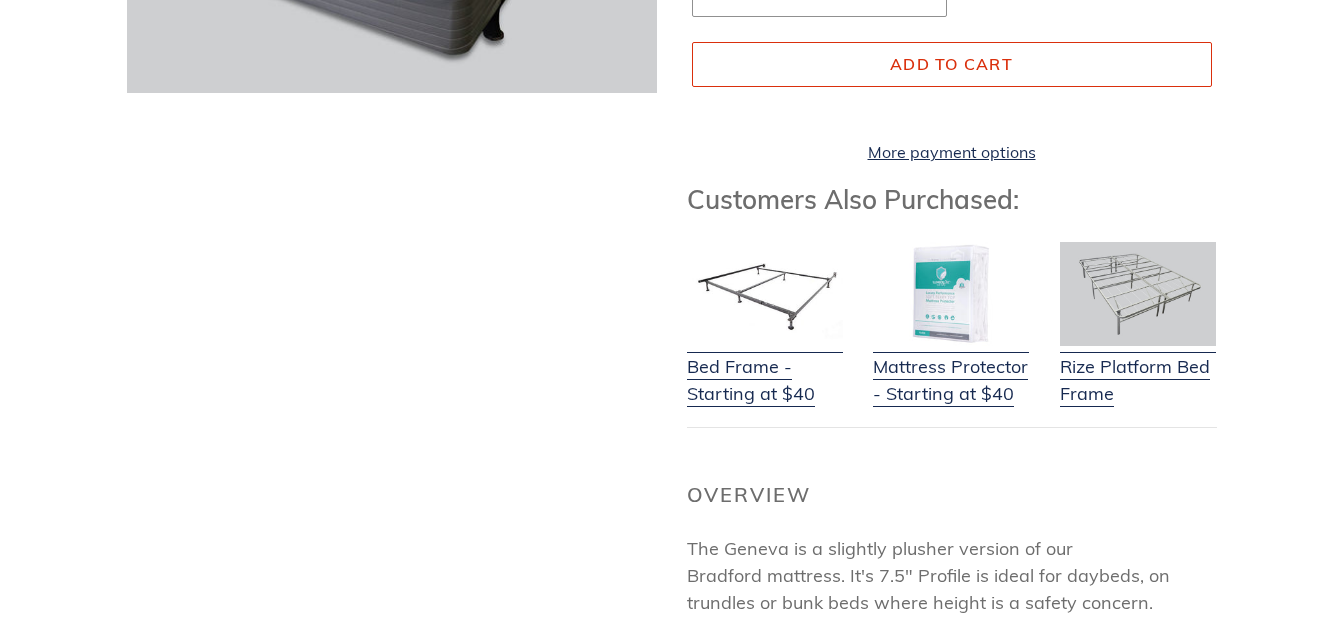 scroll, scrollTop: 580, scrollLeft: 0, axis: vertical 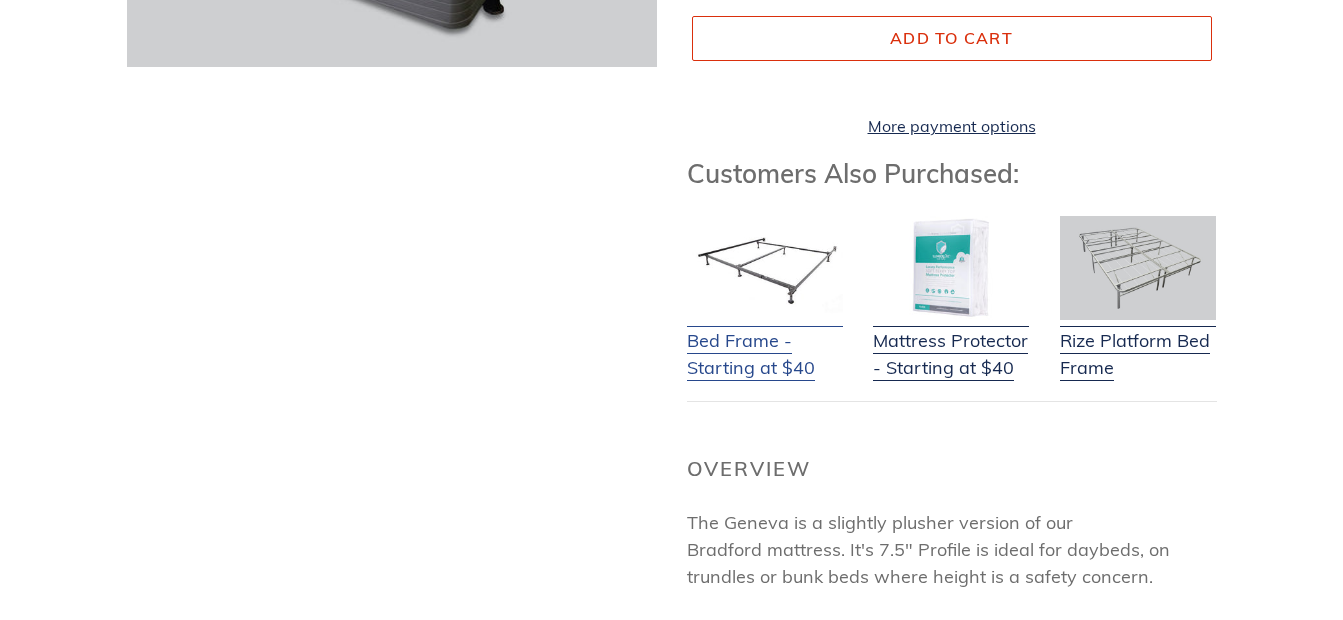 click on "Bed Frame - Starting at $40" at bounding box center [765, 341] 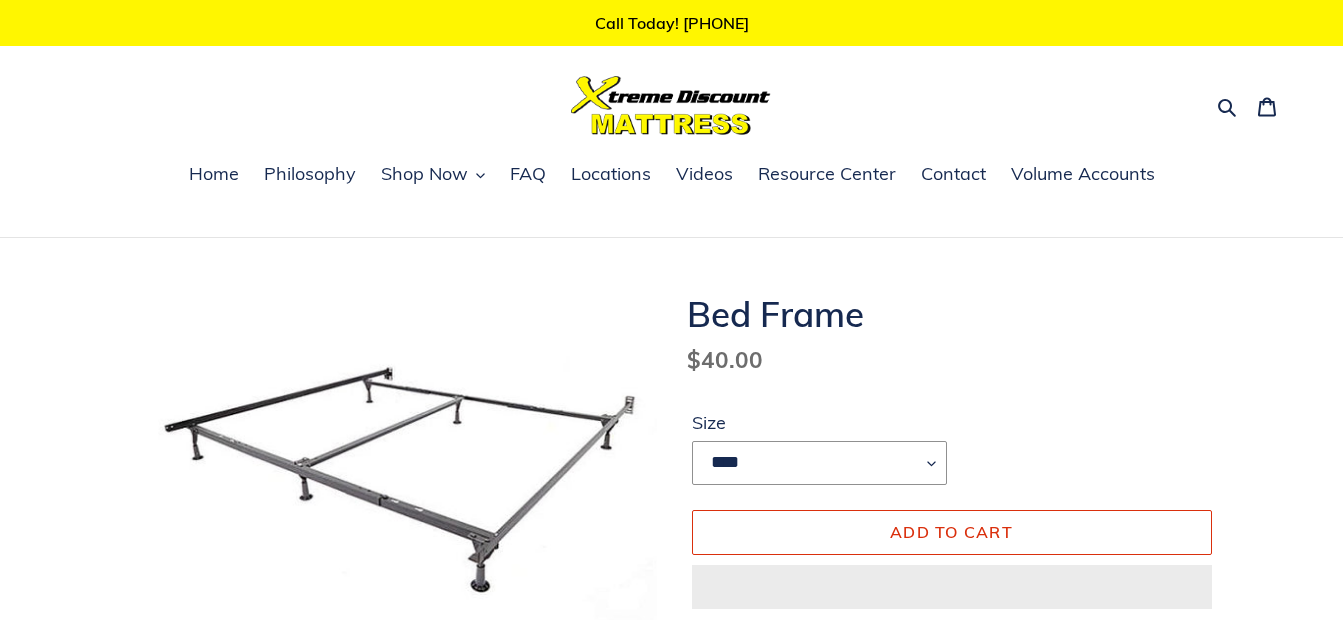 scroll, scrollTop: 0, scrollLeft: 0, axis: both 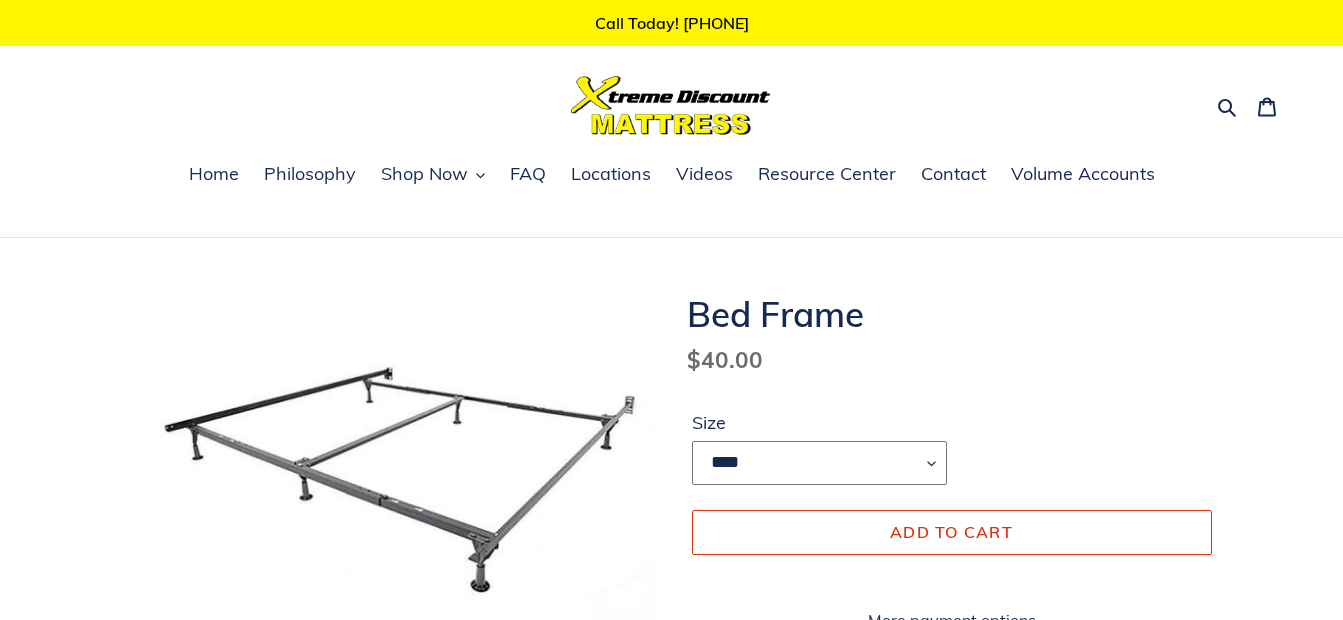 click on "****
****
*****
****" at bounding box center (819, 463) 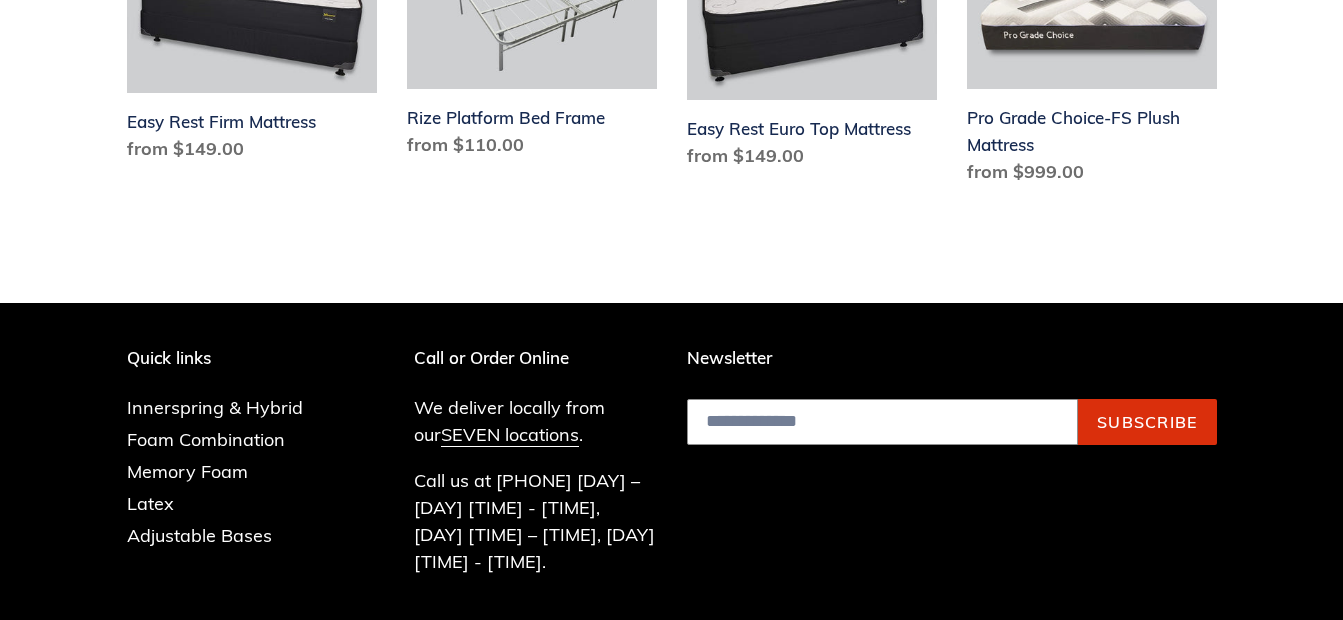 scroll, scrollTop: 1451, scrollLeft: 0, axis: vertical 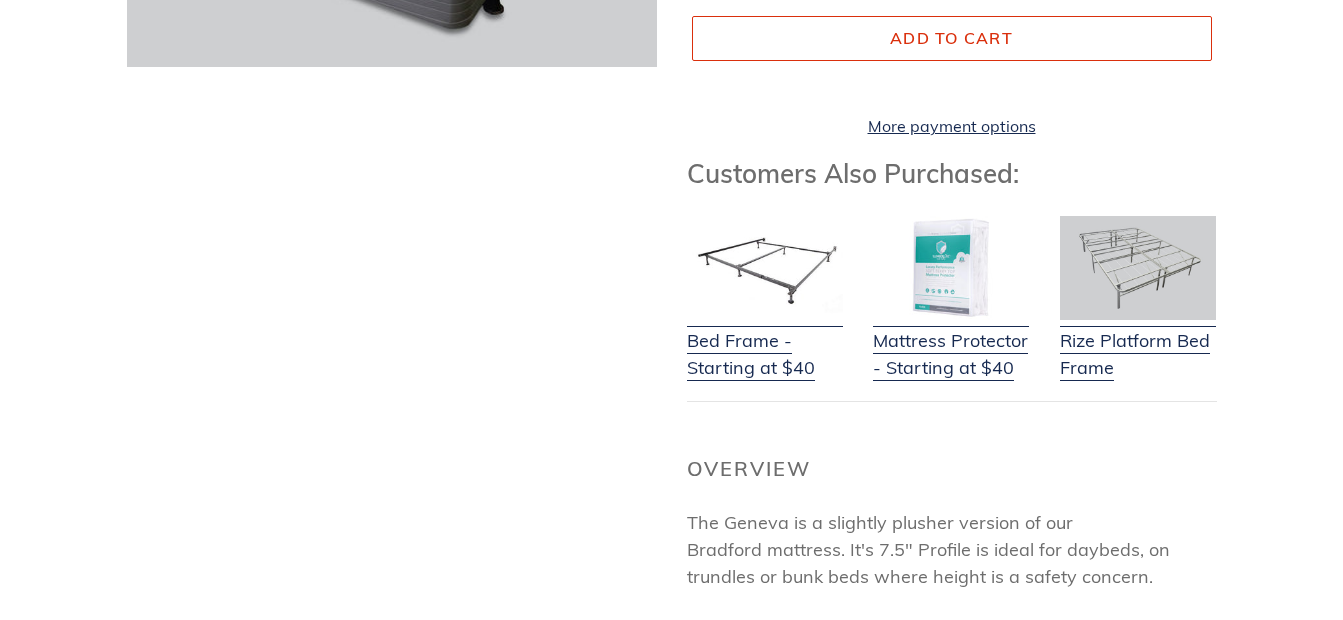 select on "****" 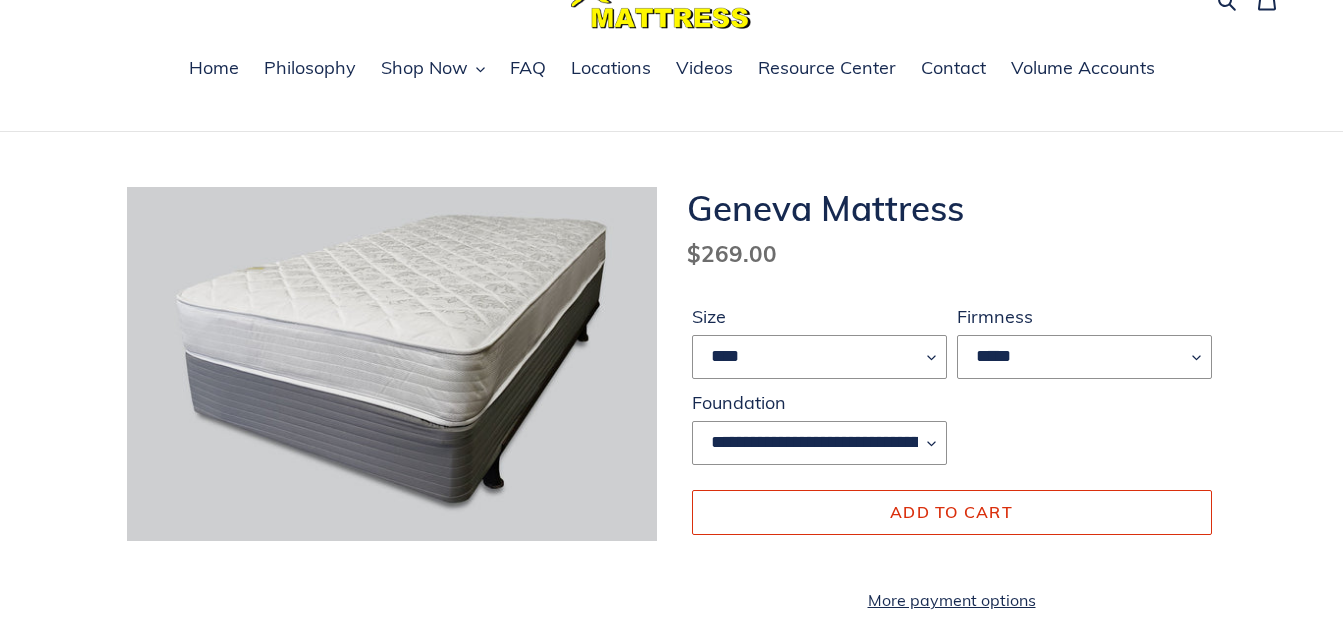 scroll, scrollTop: 112, scrollLeft: 0, axis: vertical 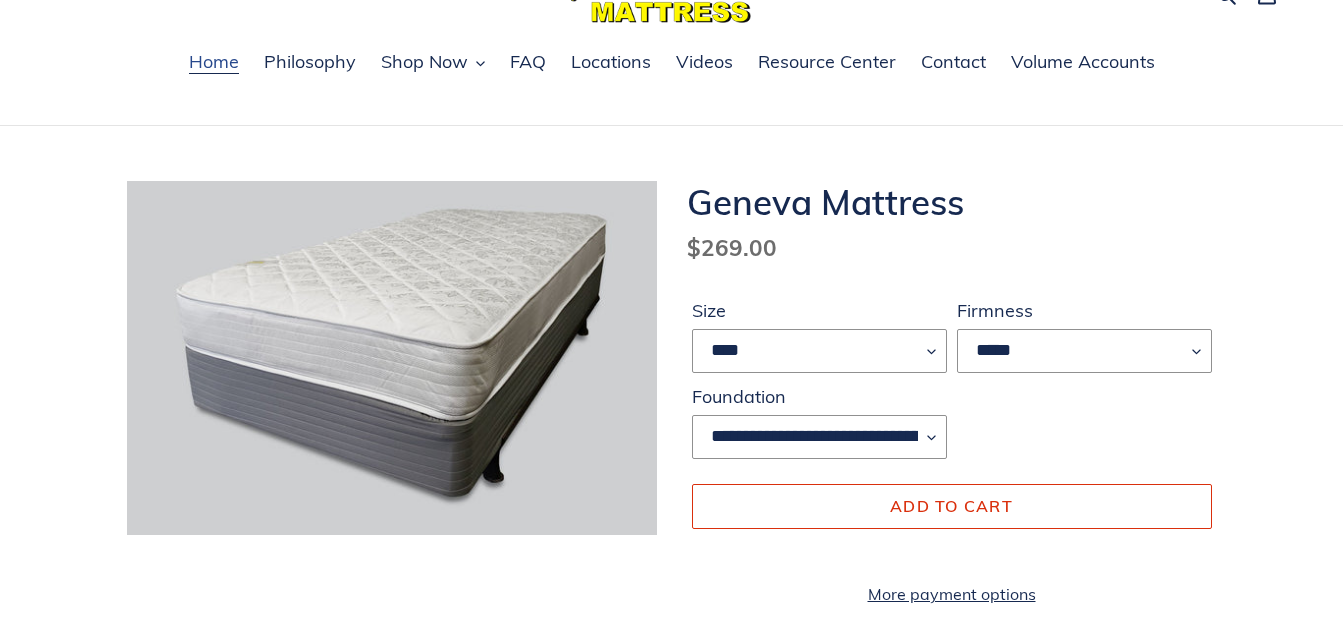 click on "Home" at bounding box center (214, 62) 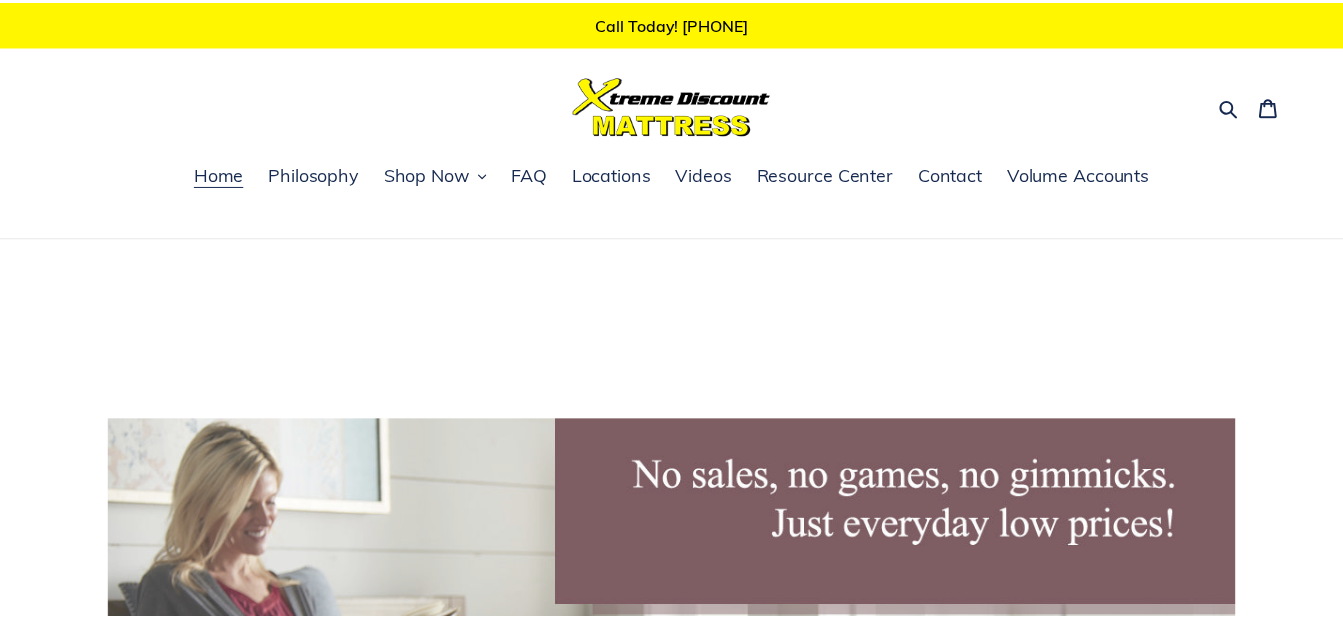 scroll, scrollTop: 0, scrollLeft: 0, axis: both 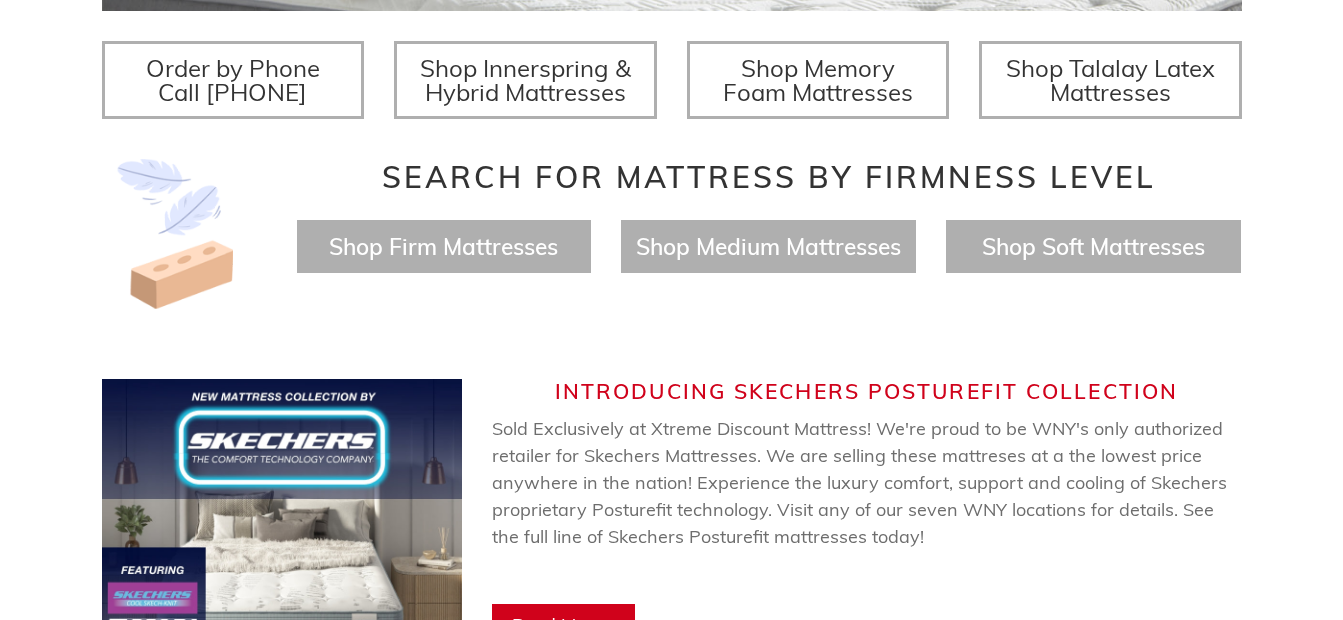 click on "Shop Innerspring & Hybrid Mattresses" at bounding box center (525, 80) 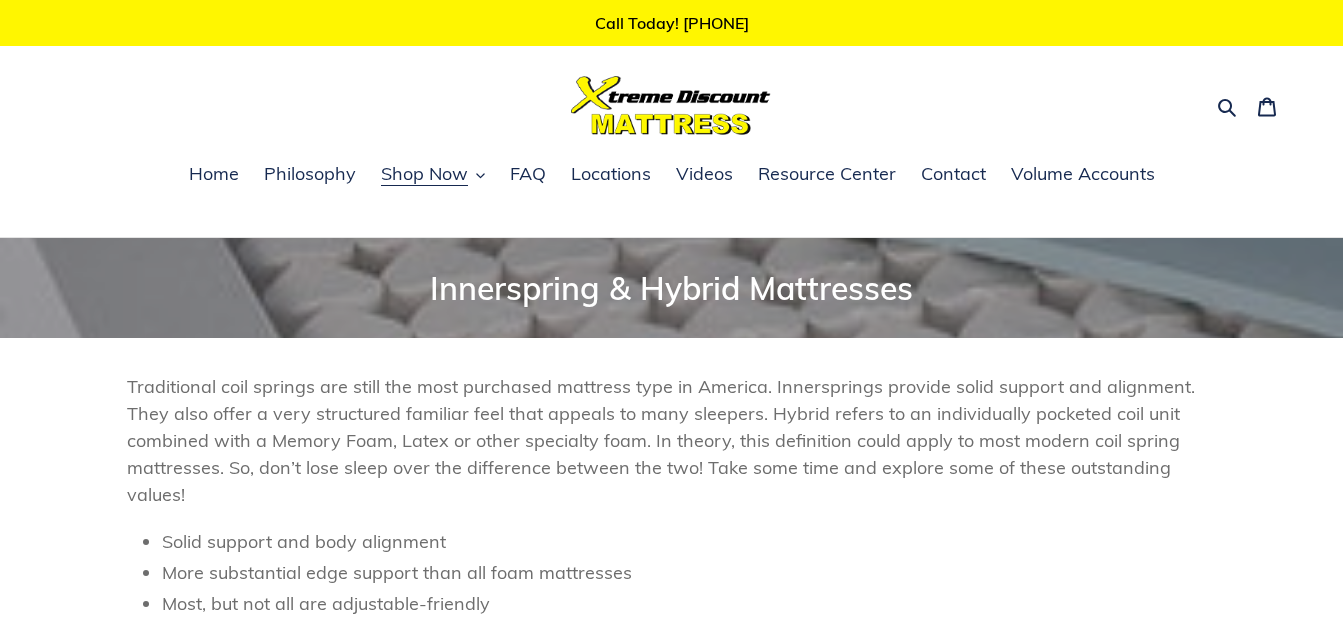 scroll, scrollTop: 0, scrollLeft: 0, axis: both 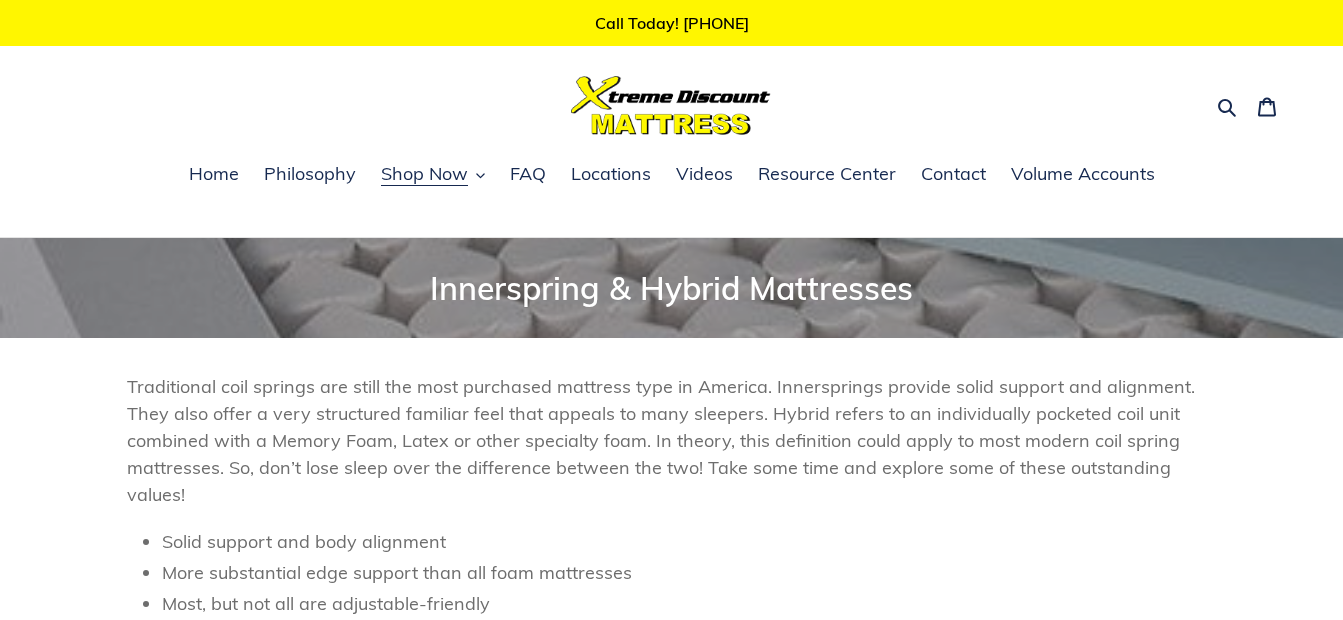 drag, startPoint x: 0, startPoint y: 0, endPoint x: 326, endPoint y: 542, distance: 632.4872 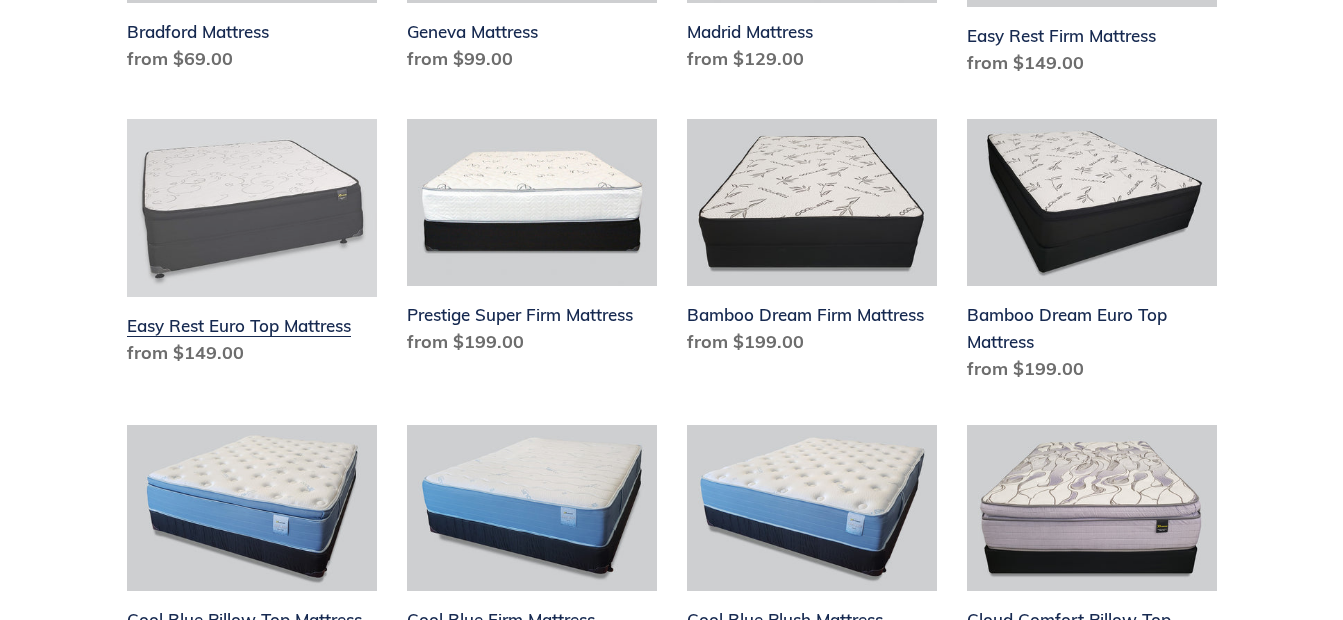 scroll, scrollTop: 925, scrollLeft: 0, axis: vertical 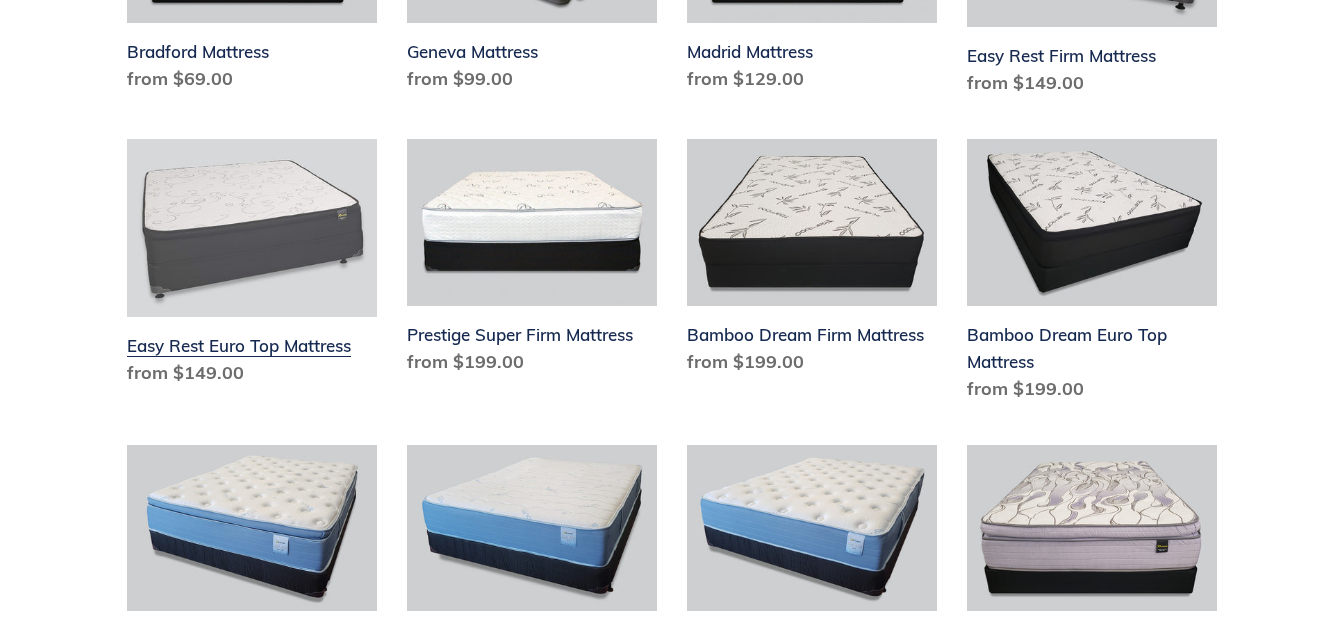 click on "Easy Rest Euro Top Mattress" at bounding box center [252, 266] 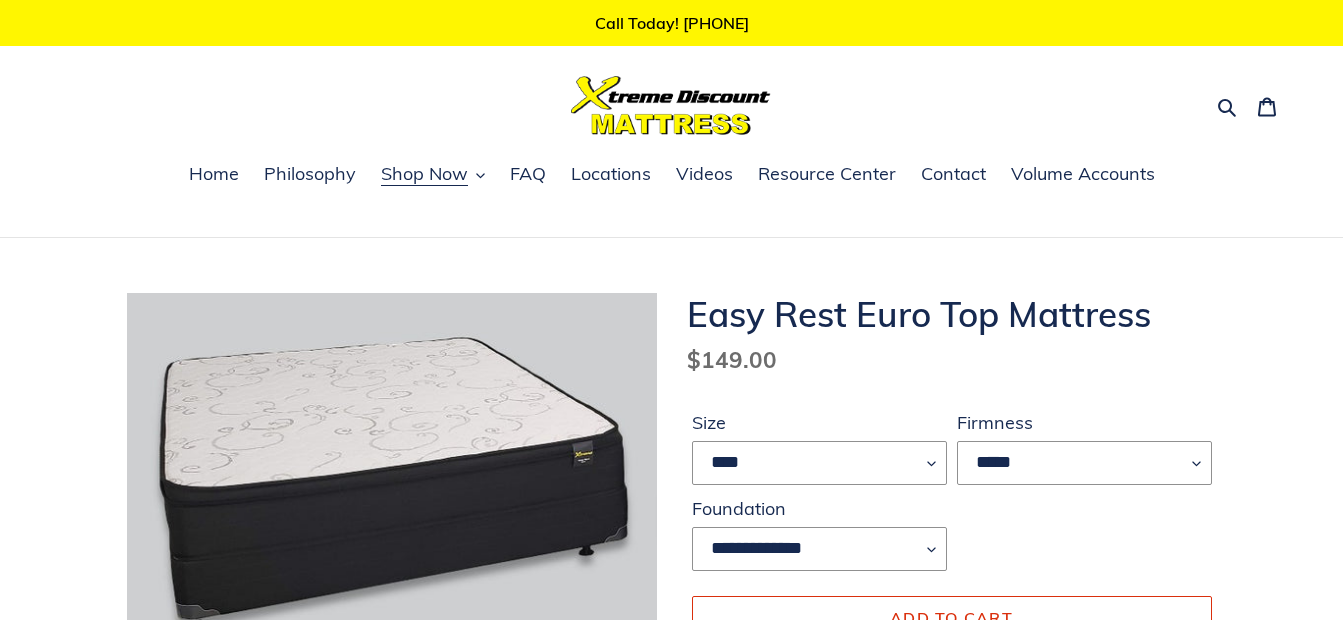 scroll, scrollTop: 0, scrollLeft: 0, axis: both 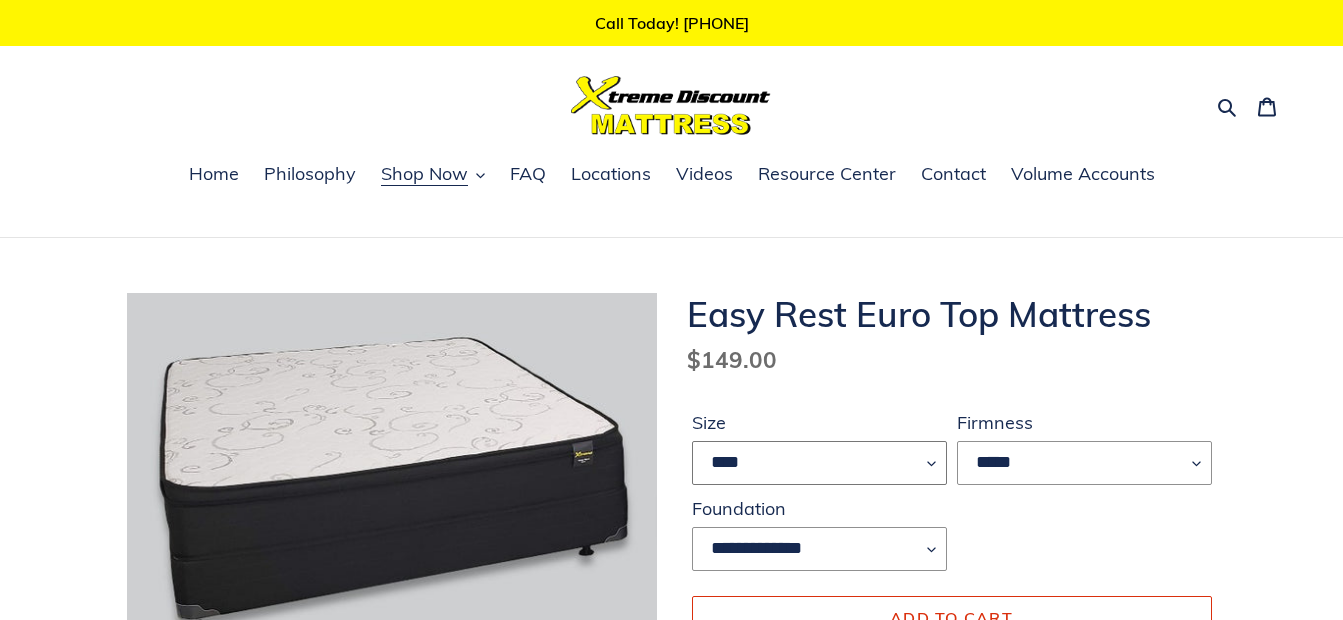 click on "**** ******* **** ***** ****" at bounding box center (819, 463) 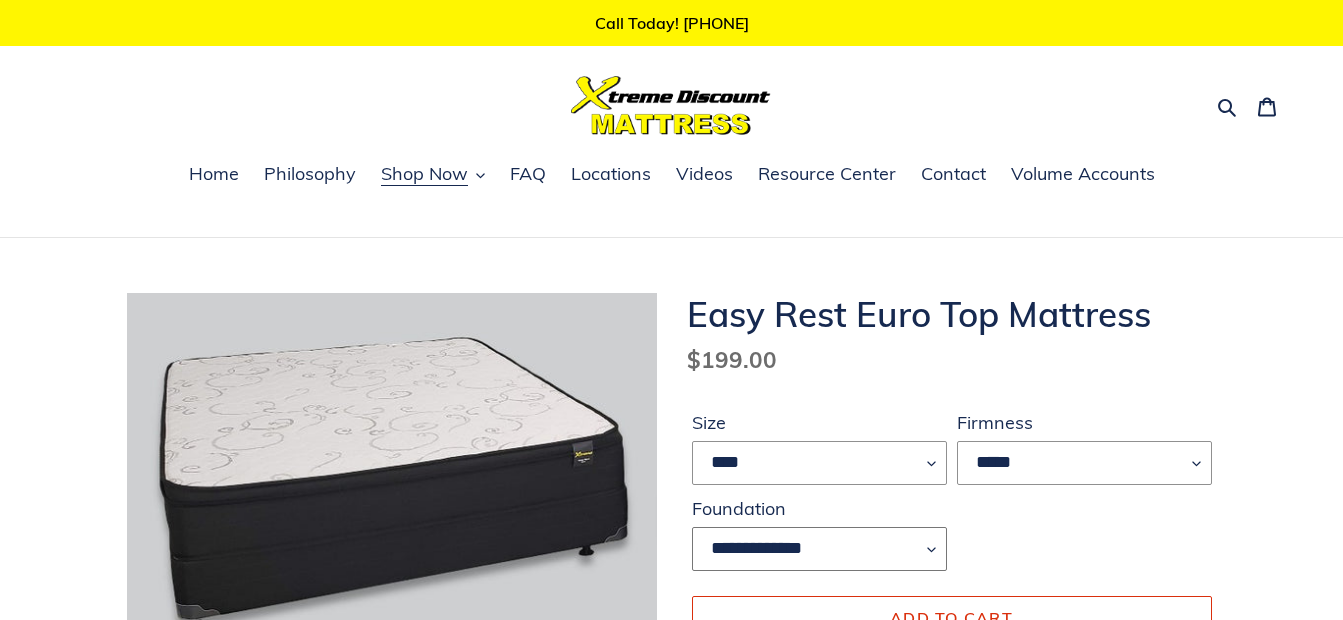 click on "**********" at bounding box center (819, 549) 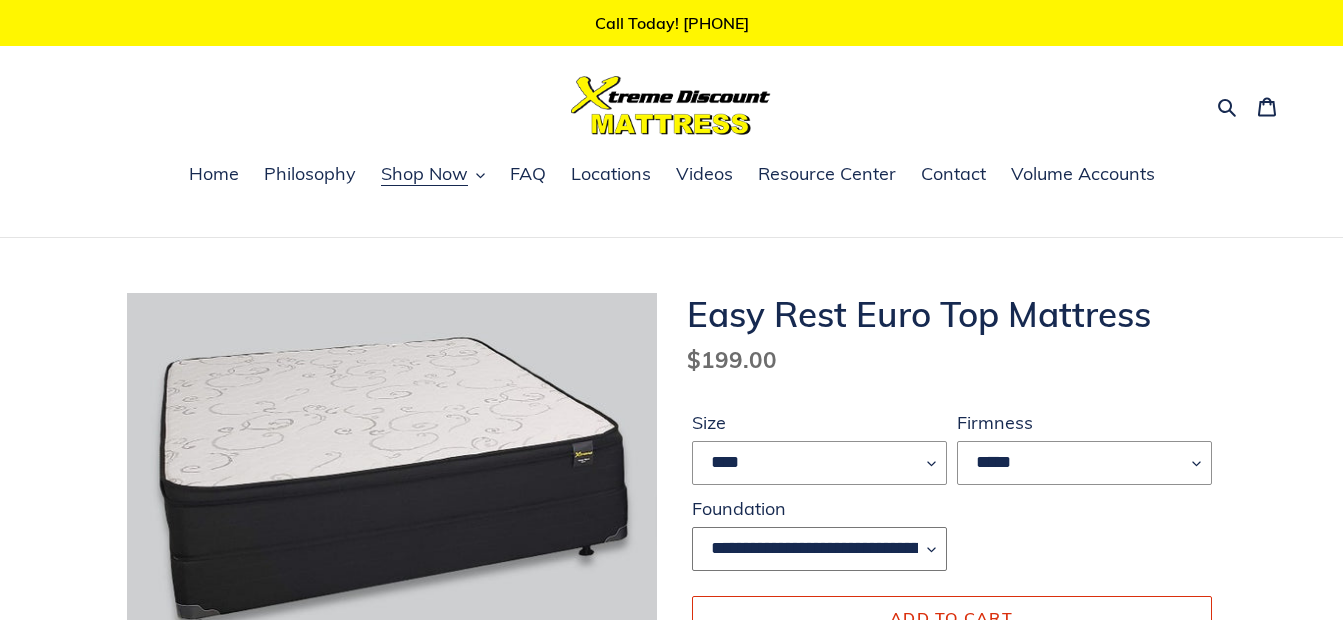 click on "**********" at bounding box center [819, 549] 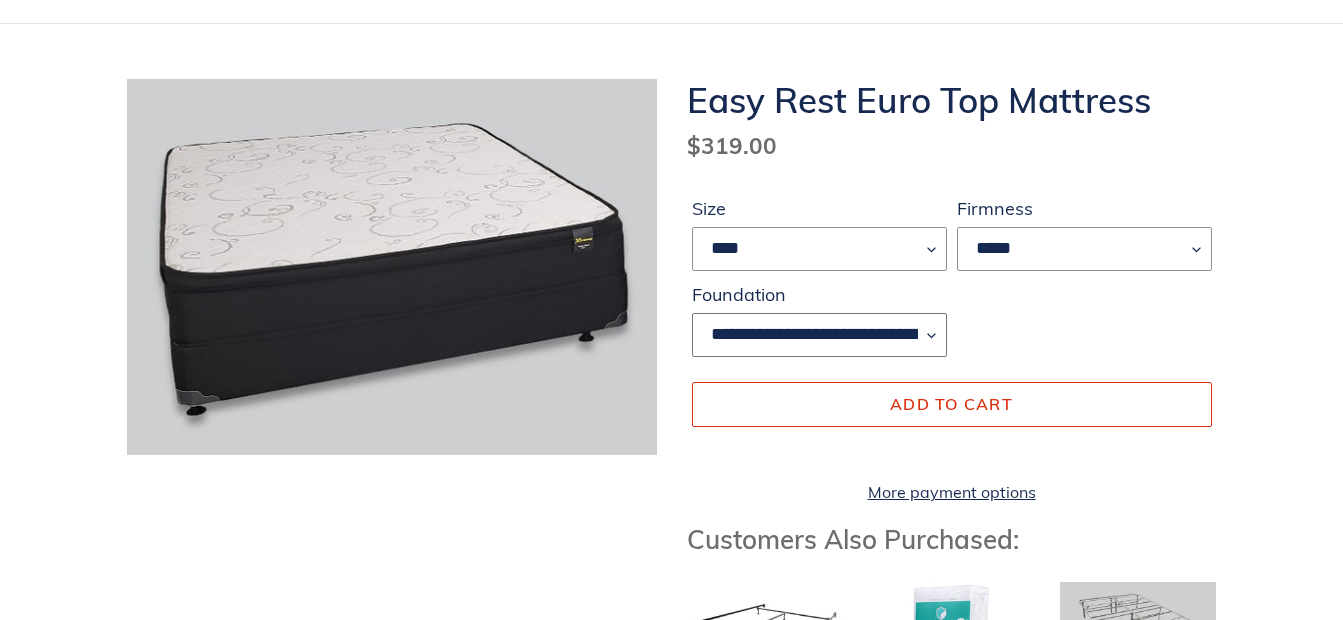 scroll, scrollTop: 251, scrollLeft: 0, axis: vertical 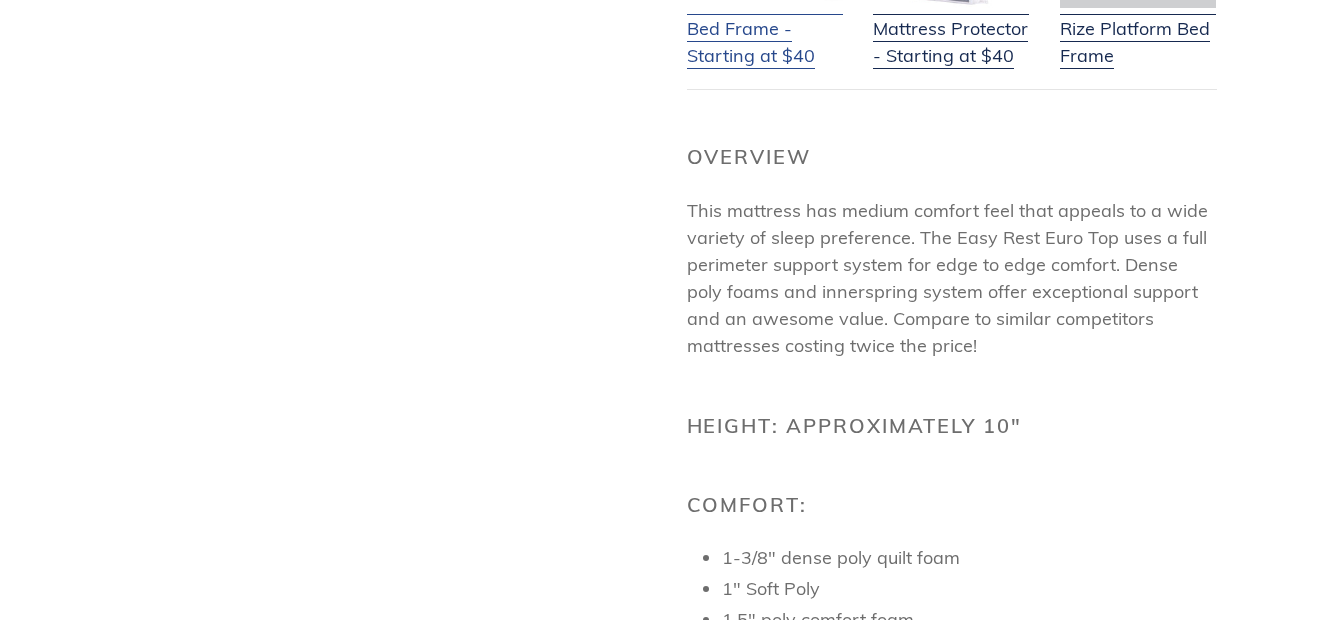 click on "Bed Frame - Starting at $40" at bounding box center [765, 29] 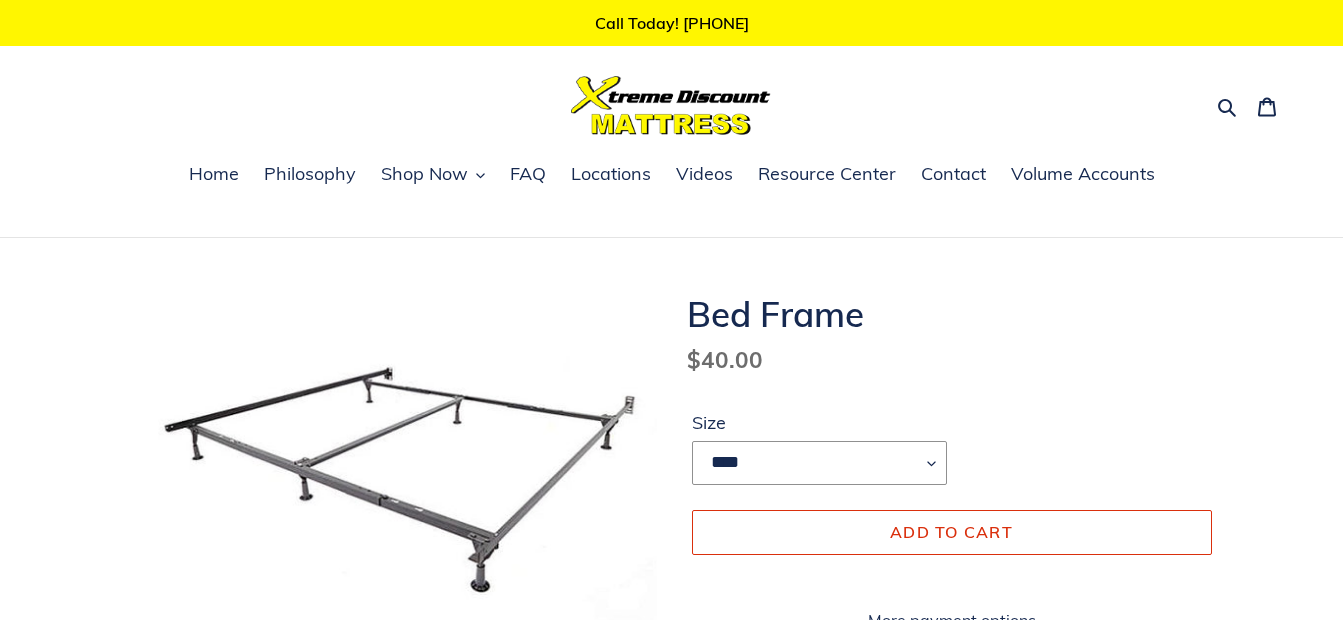 scroll, scrollTop: 0, scrollLeft: 0, axis: both 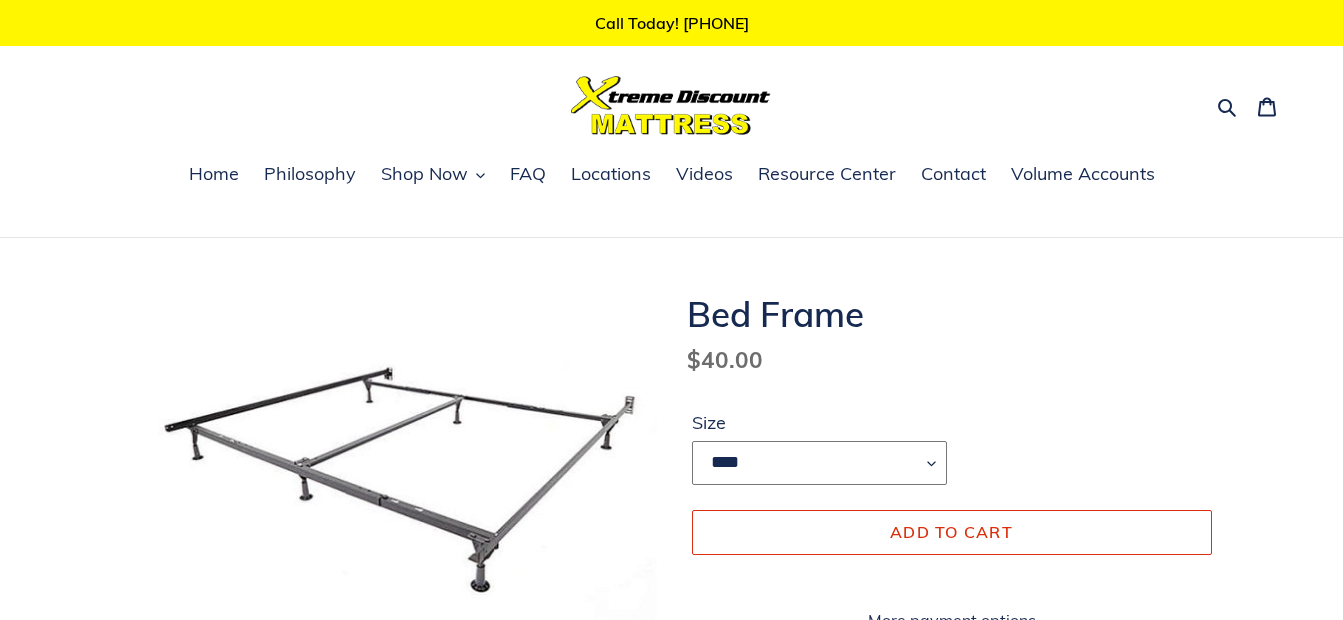 click on "****
****
*****
****" at bounding box center (819, 463) 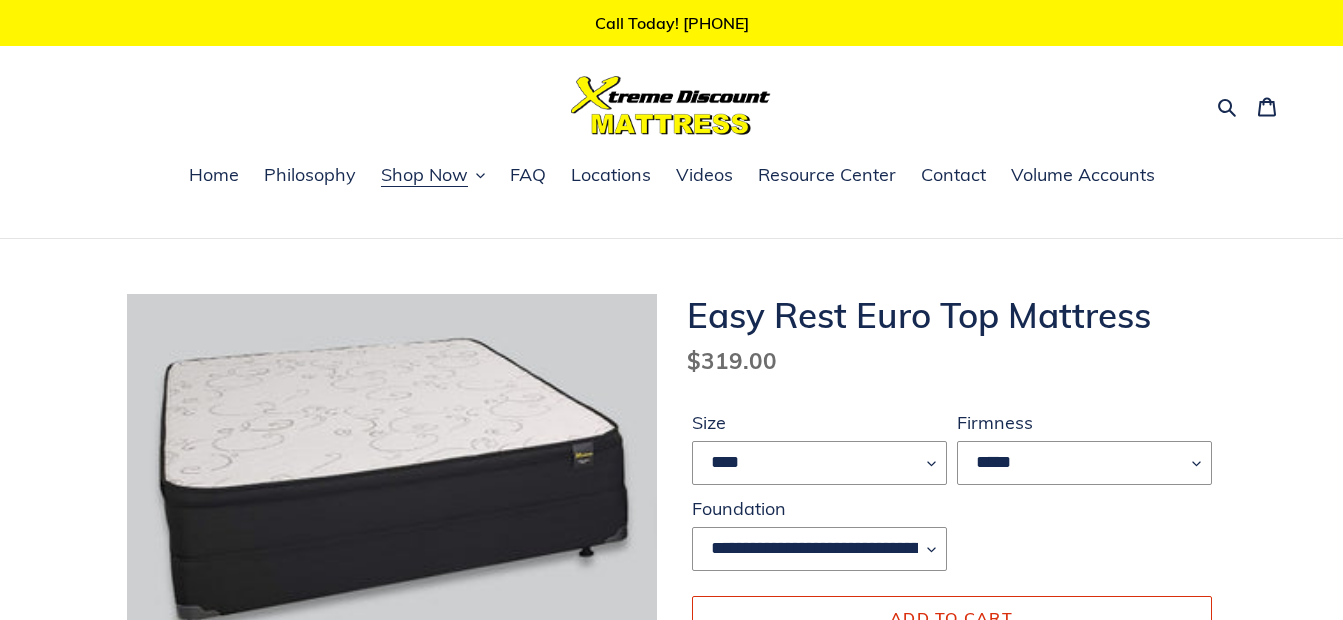 scroll, scrollTop: 892, scrollLeft: 0, axis: vertical 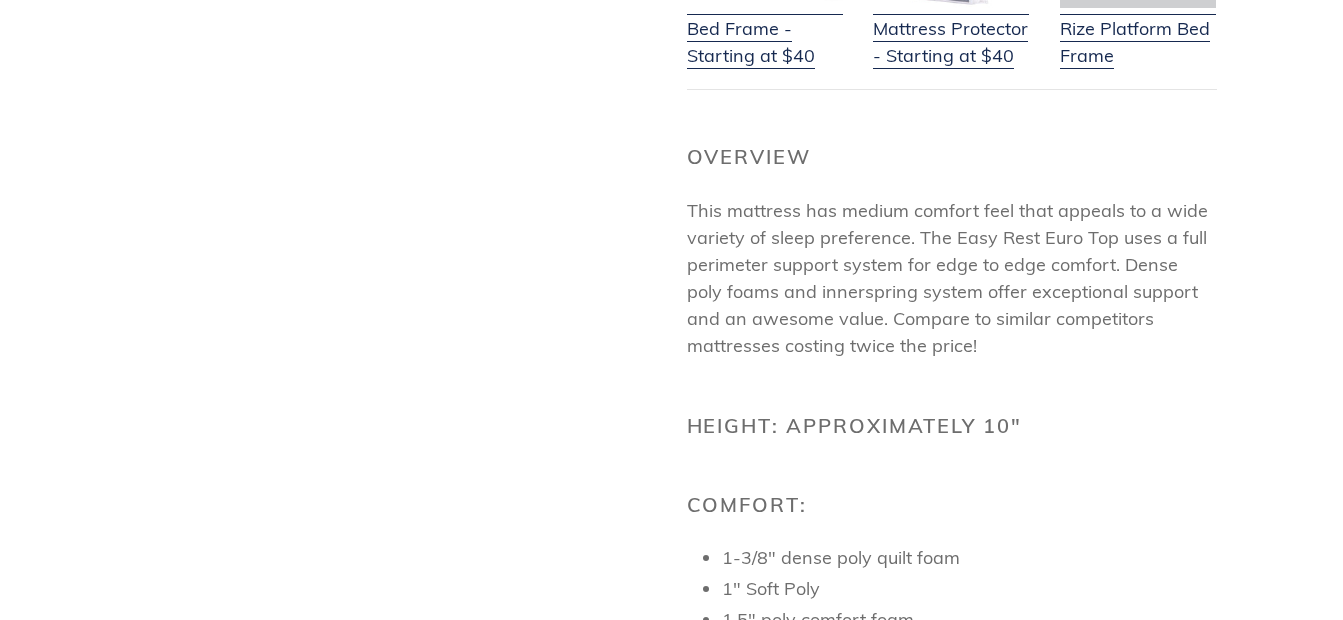 select on "****" 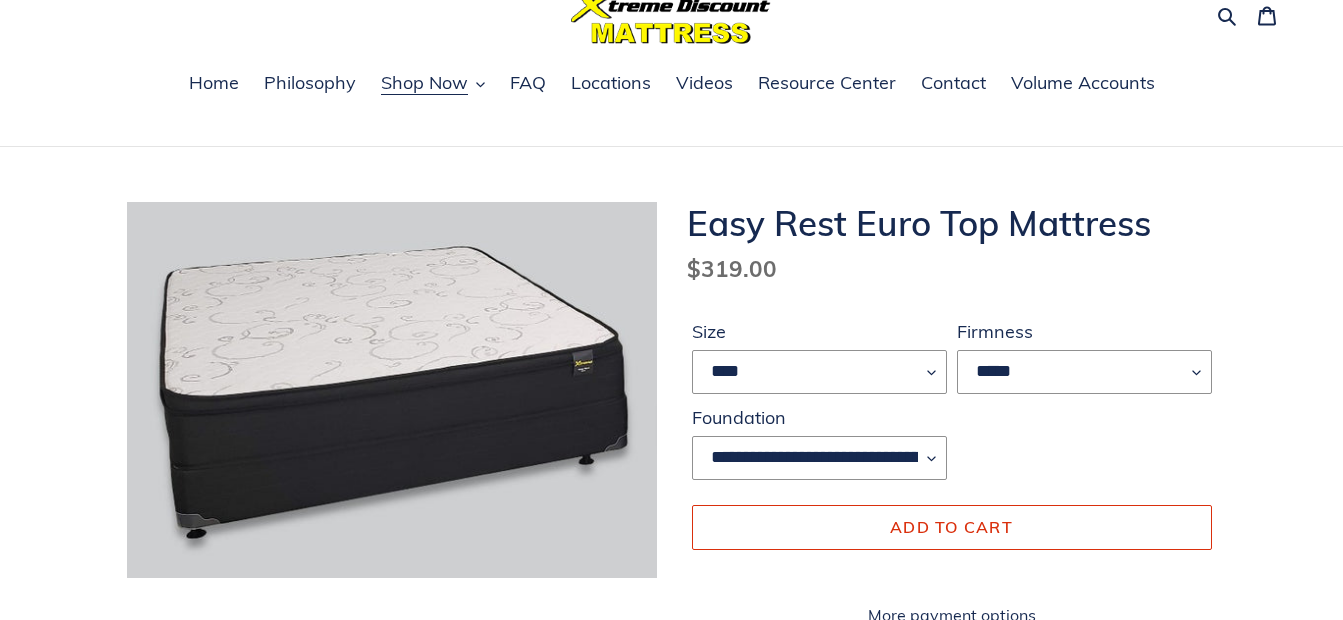 scroll, scrollTop: 79, scrollLeft: 0, axis: vertical 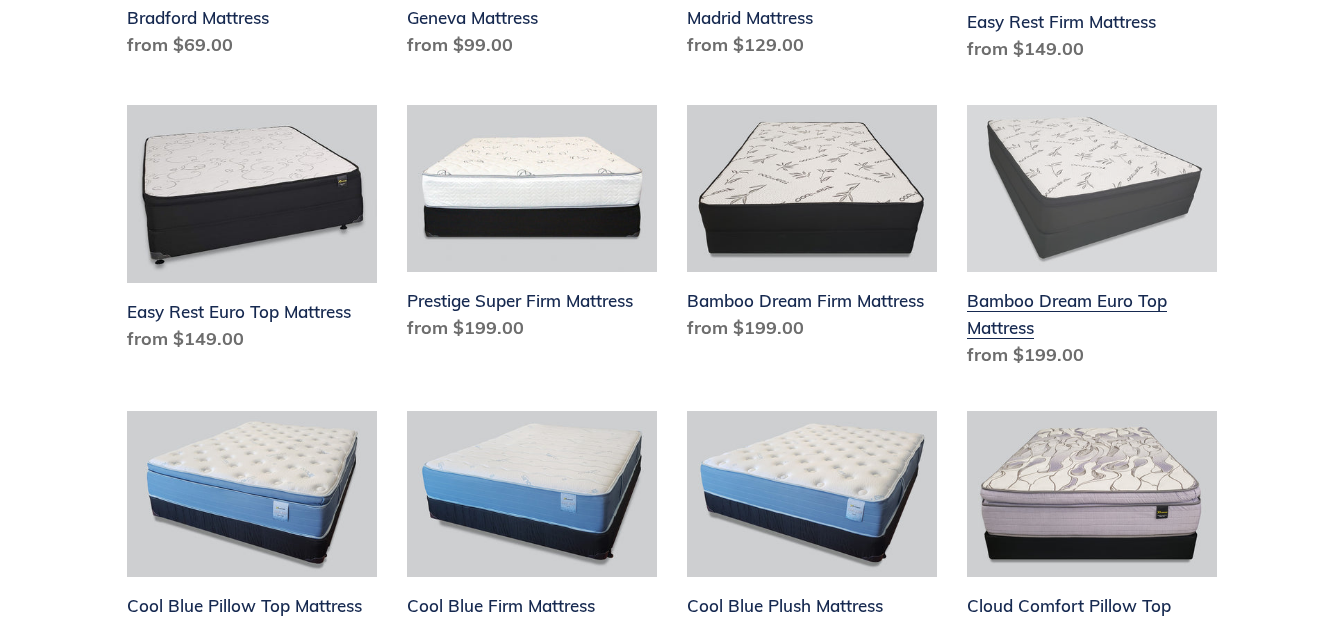 click on "Bamboo Dream Euro Top Mattress" at bounding box center (1092, 240) 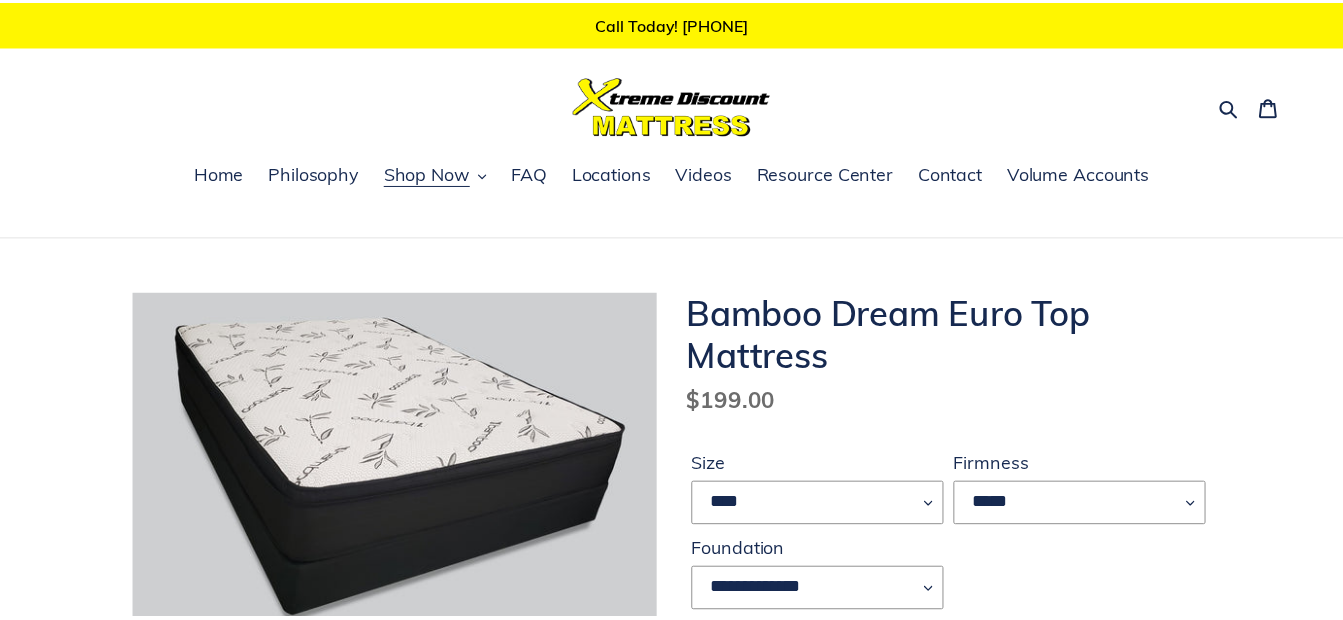 scroll, scrollTop: 0, scrollLeft: 0, axis: both 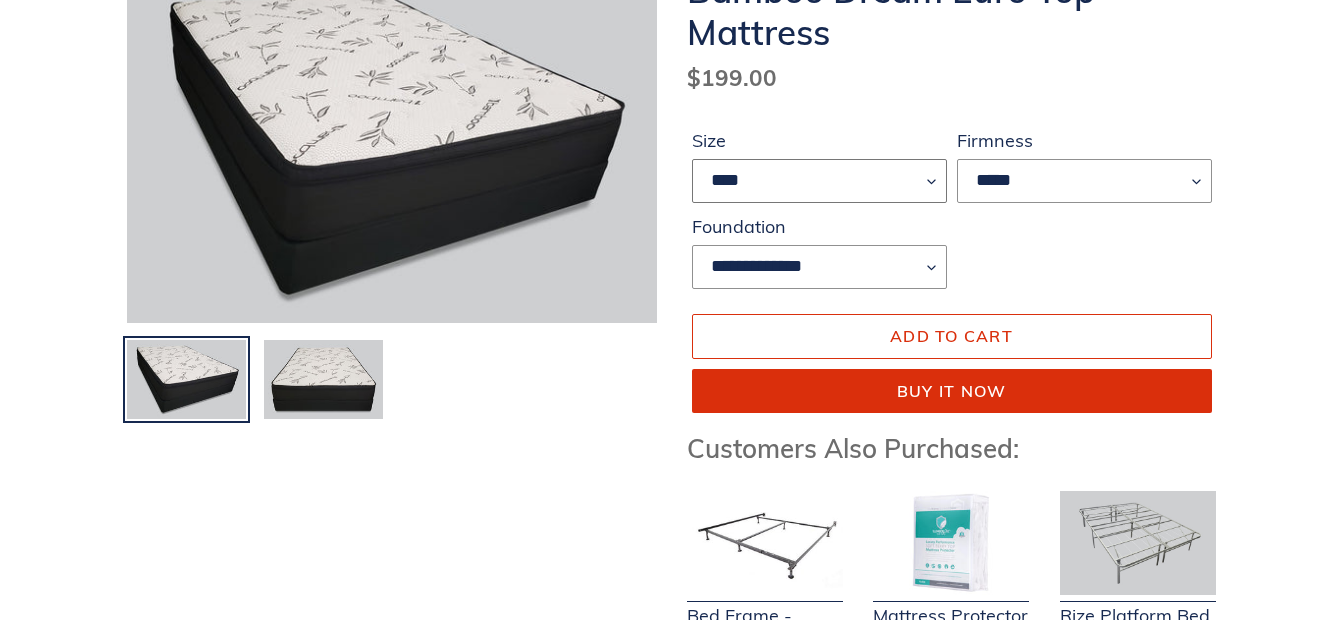 click on "**** ******* **** ***** ****" at bounding box center (819, 181) 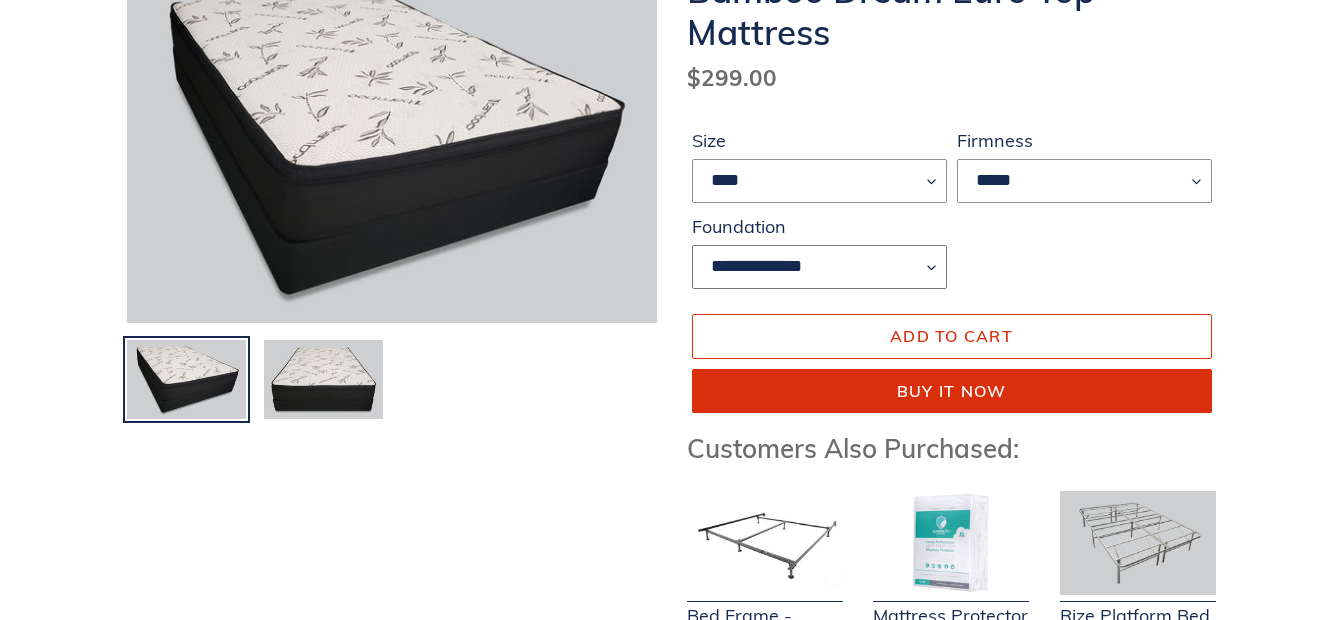 click on "**********" at bounding box center (819, 267) 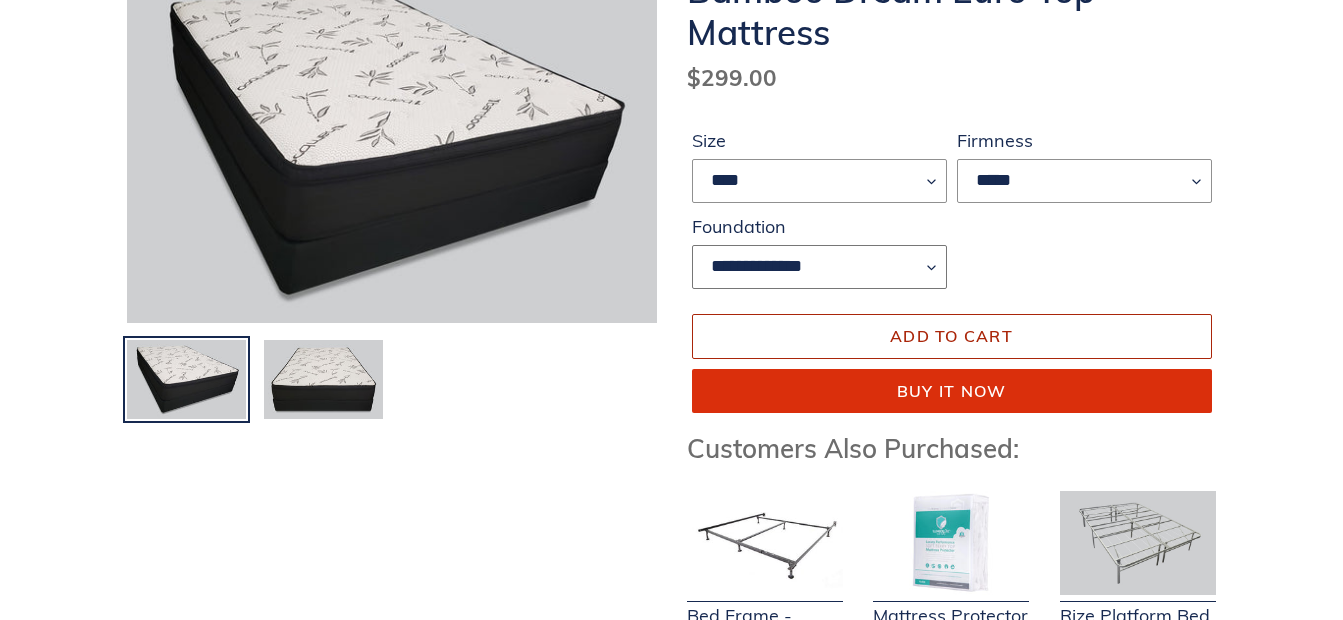 select on "**********" 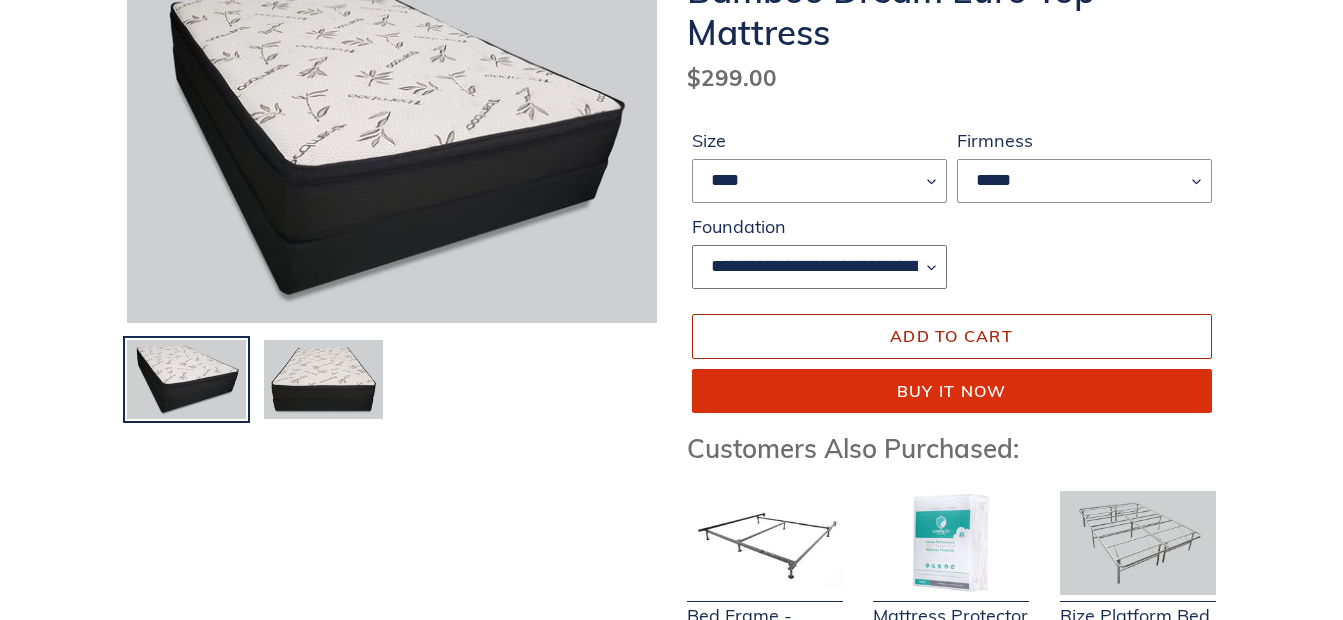 click on "**********" 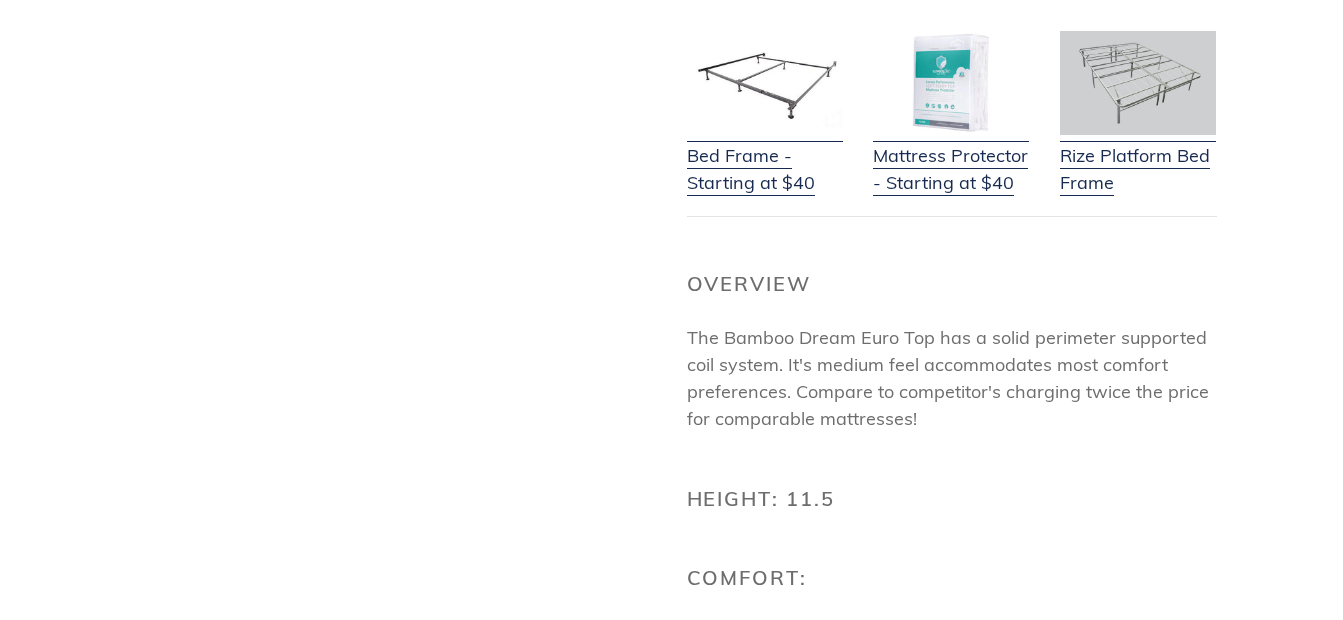 scroll, scrollTop: 807, scrollLeft: 0, axis: vertical 